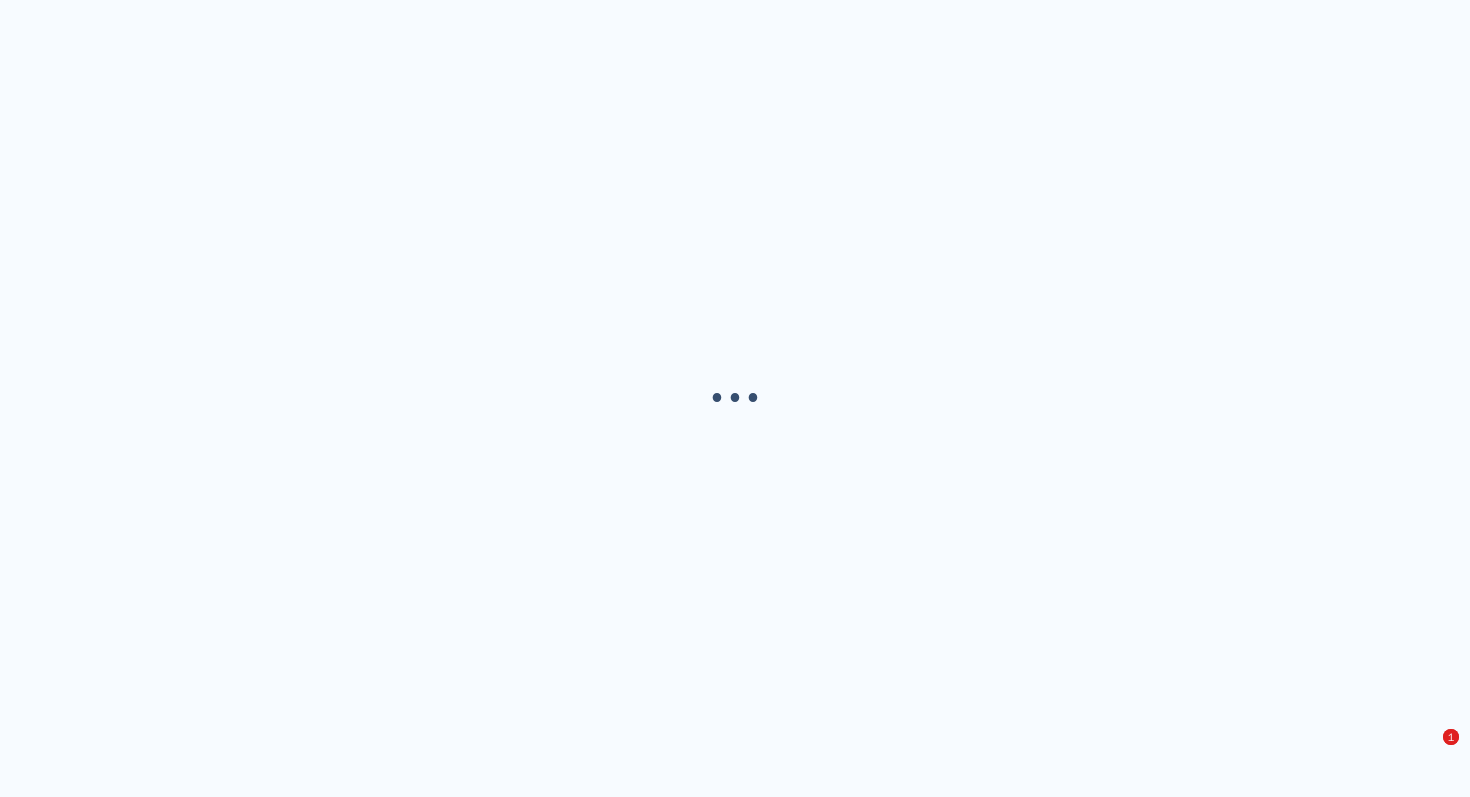 scroll, scrollTop: 0, scrollLeft: 0, axis: both 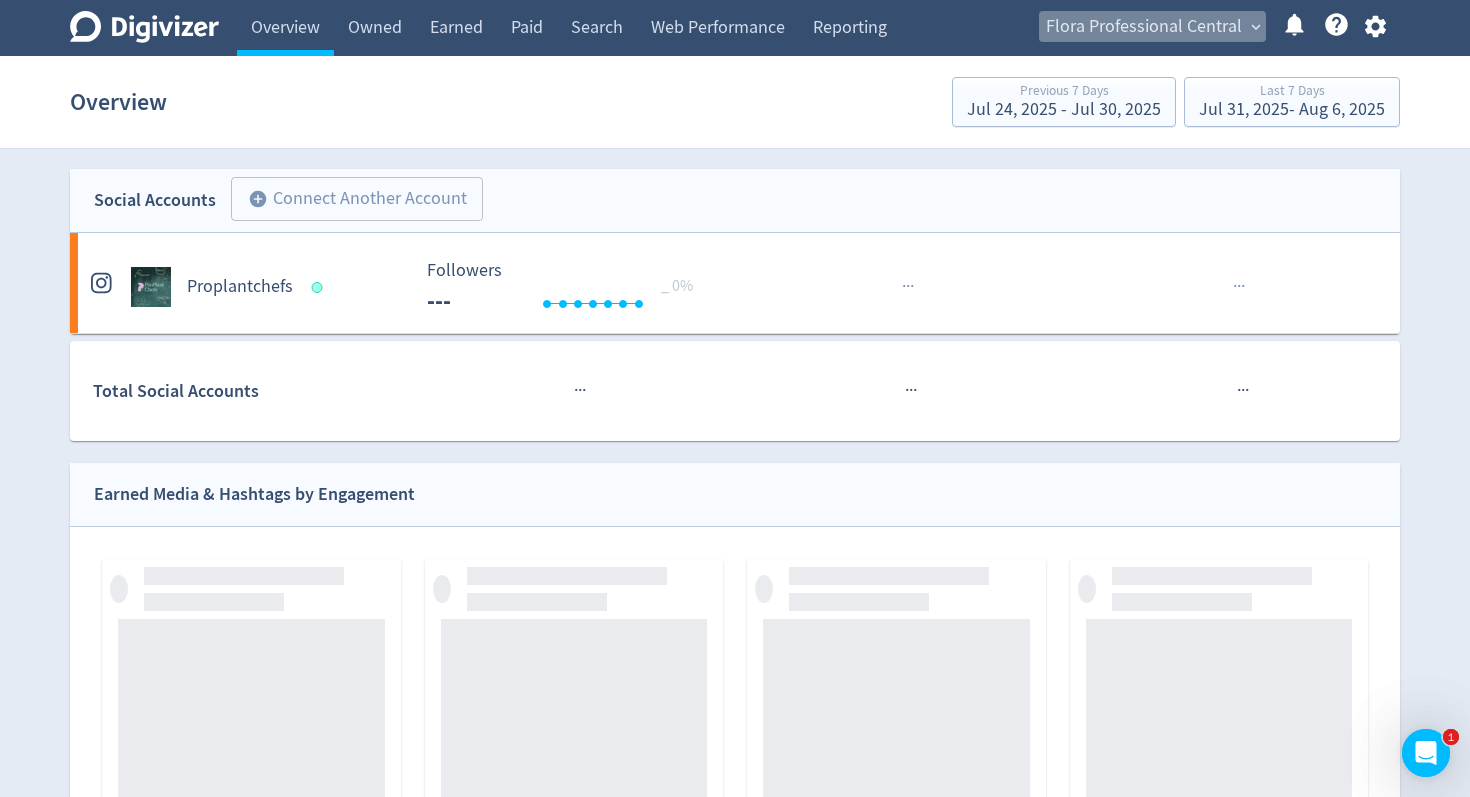 click on "Flora Professional Central" at bounding box center [1144, 27] 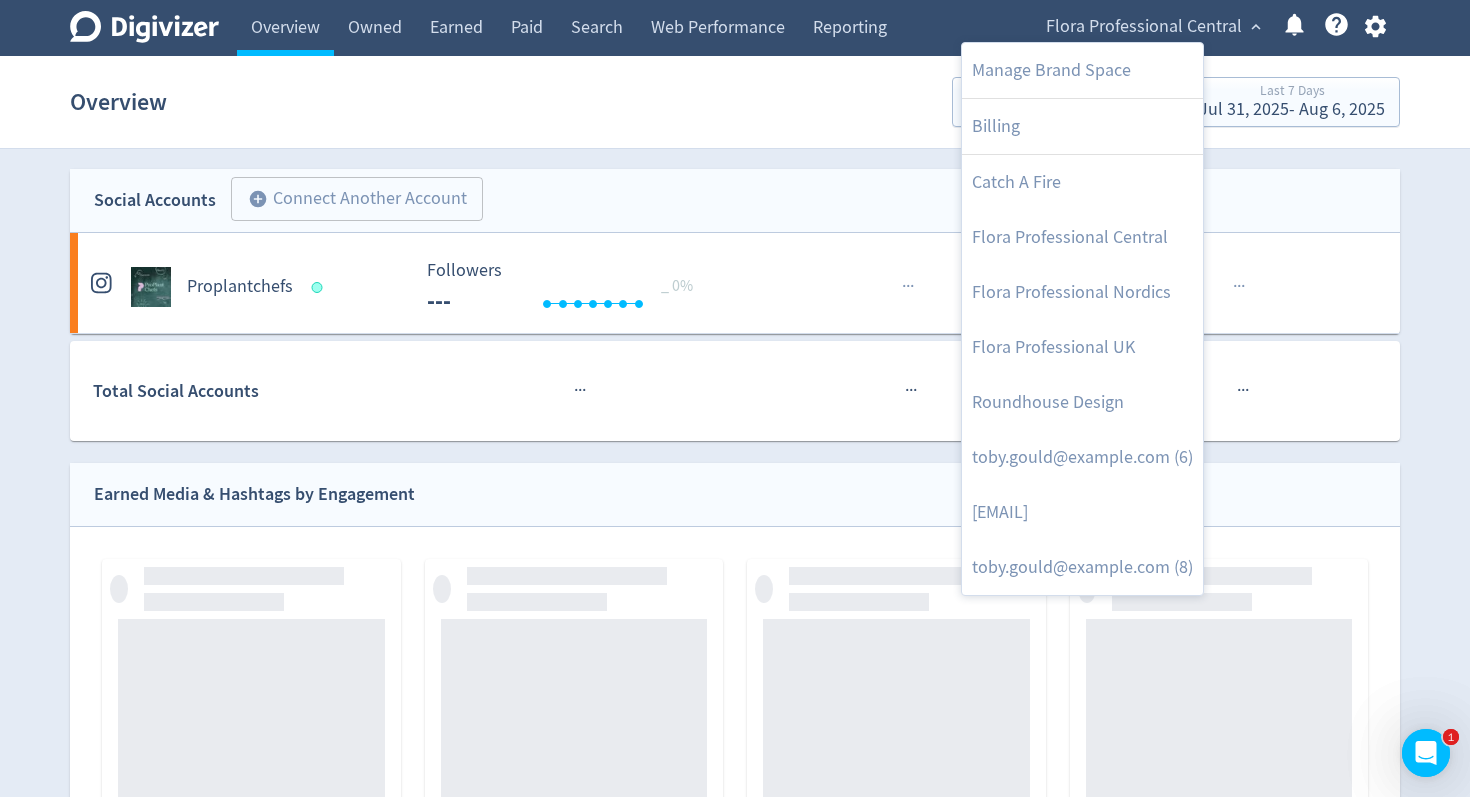 drag, startPoint x: 502, startPoint y: 16, endPoint x: 520, endPoint y: 28, distance: 21.633308 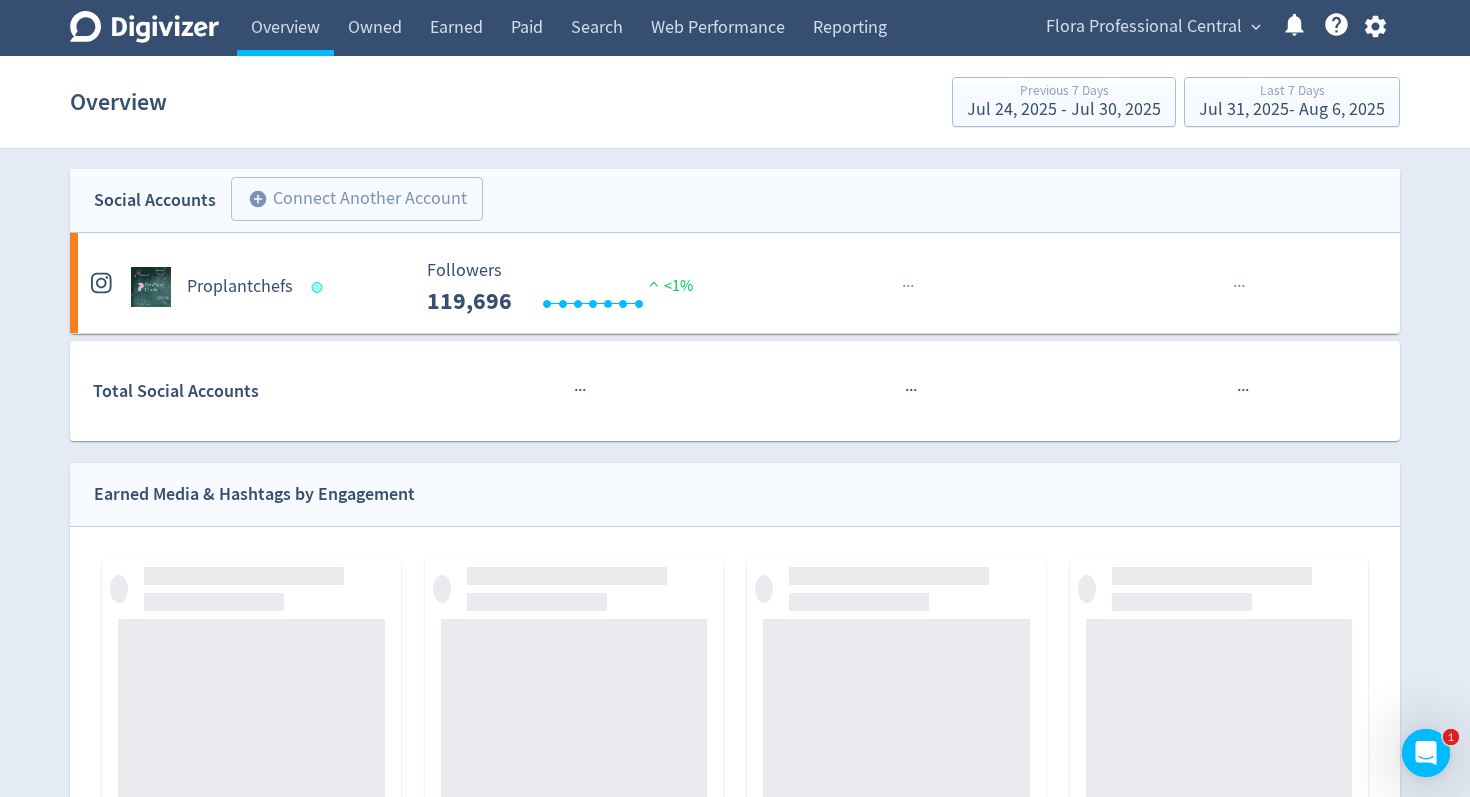 click on "Manage Brand Space Billing Catch A Fire Flora Professional Central Flora Professional Nordics Flora Professional UK Roundhouse Design [EMAIL] (6) [EMAIL] (7) [EMAIL] (8)" at bounding box center (735, 398) 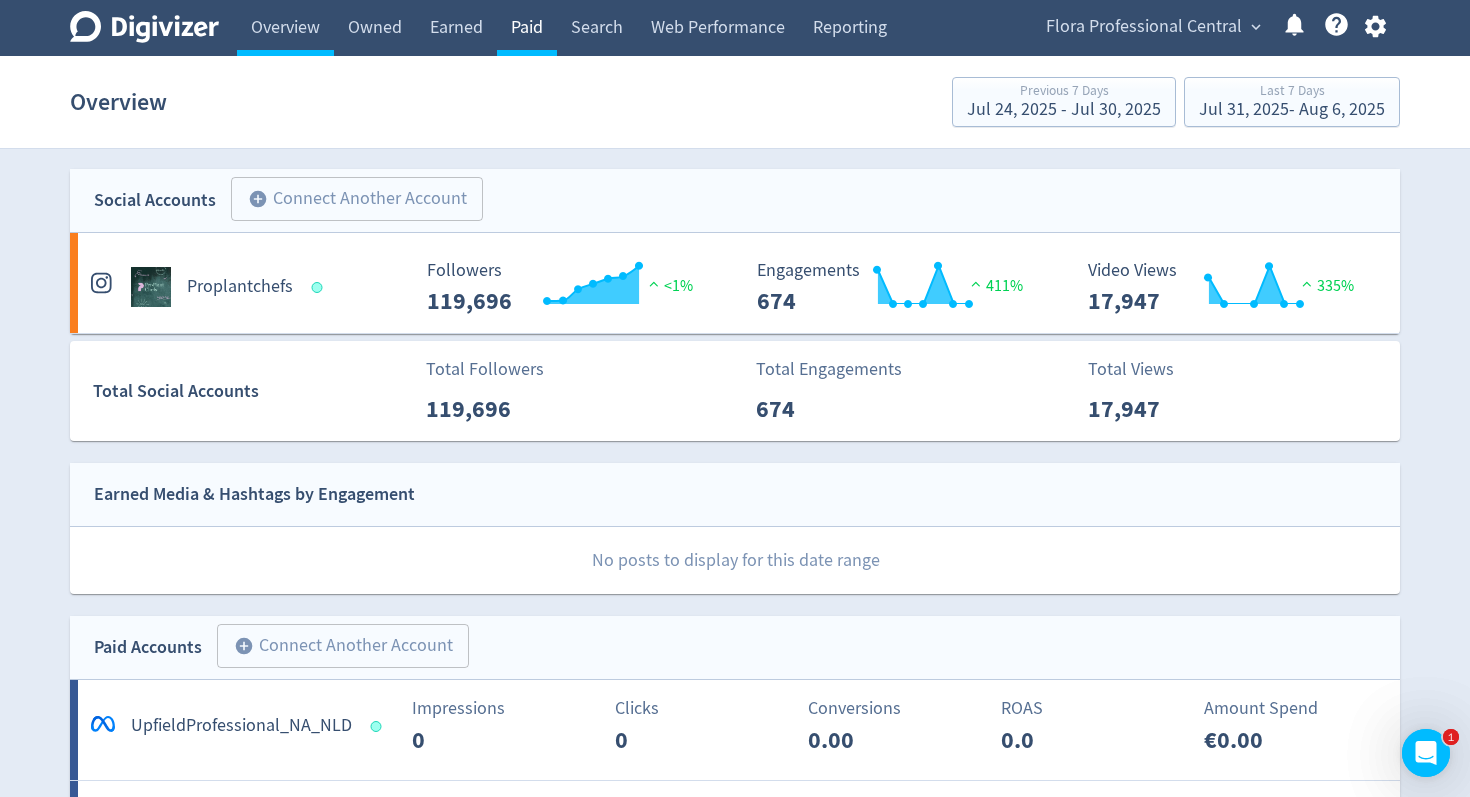 click on "Paid" at bounding box center [527, 28] 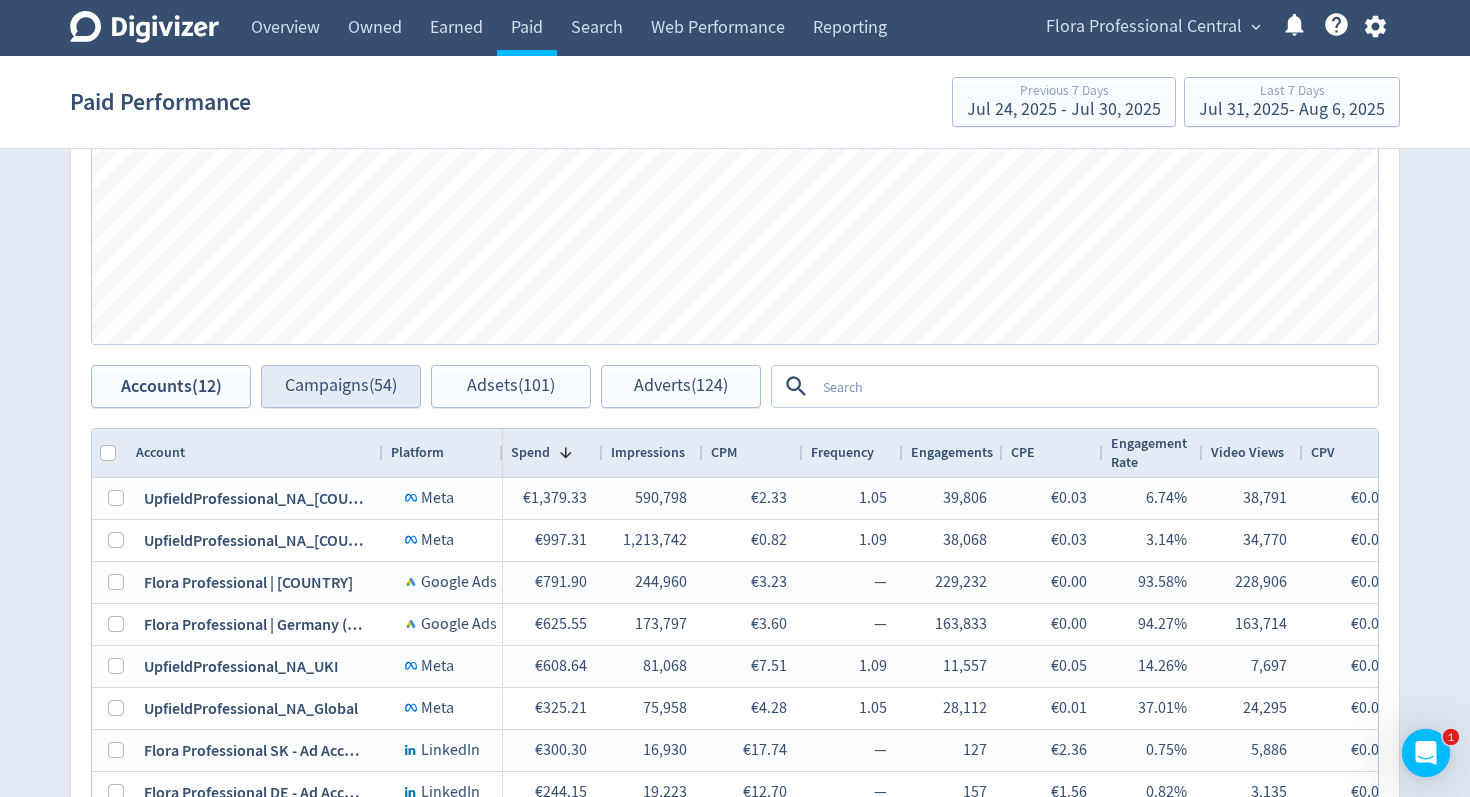 scroll, scrollTop: 859, scrollLeft: 0, axis: vertical 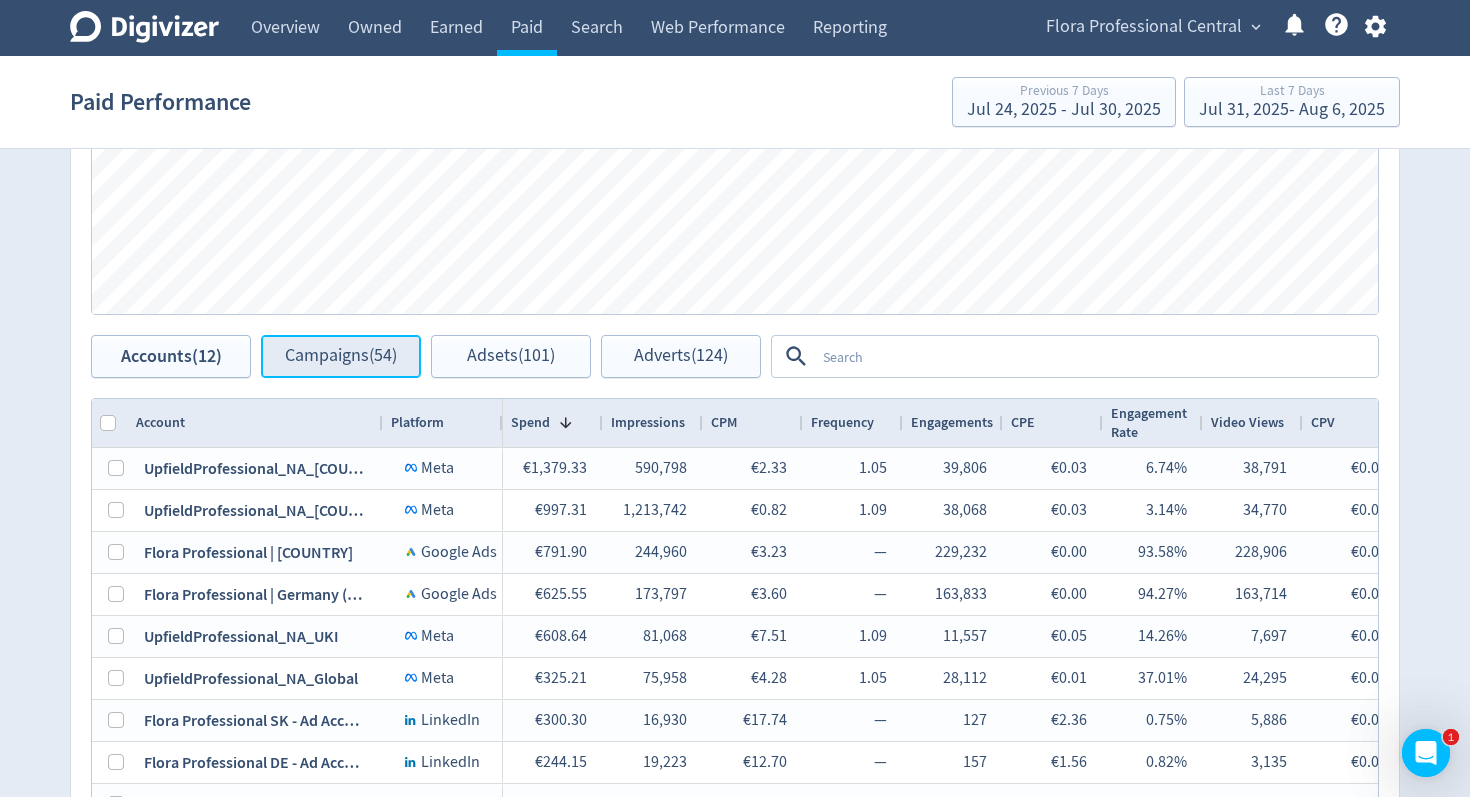 click on "Campaigns  (54)" at bounding box center [341, 356] 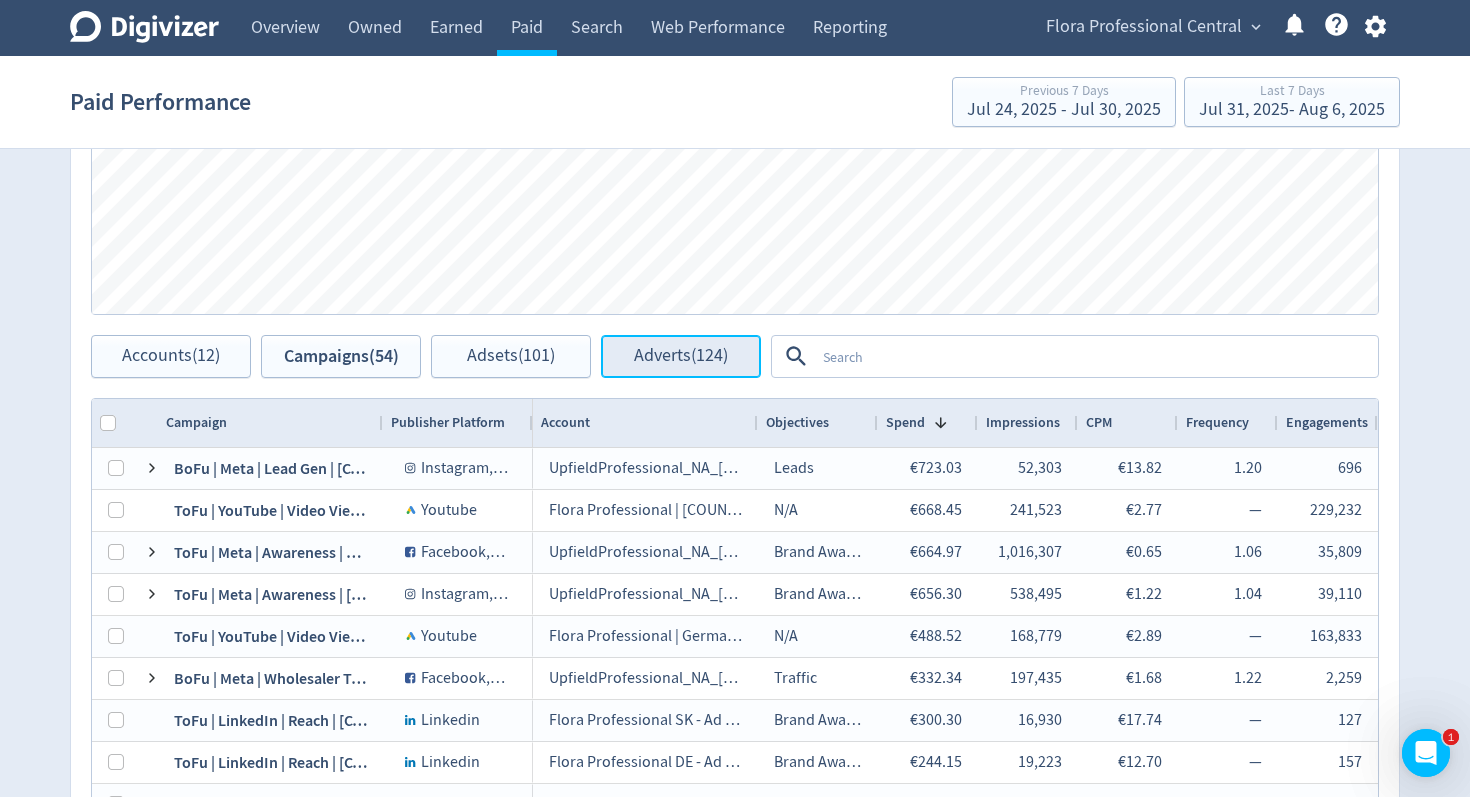 click on "Adverts  (124)" at bounding box center (681, 356) 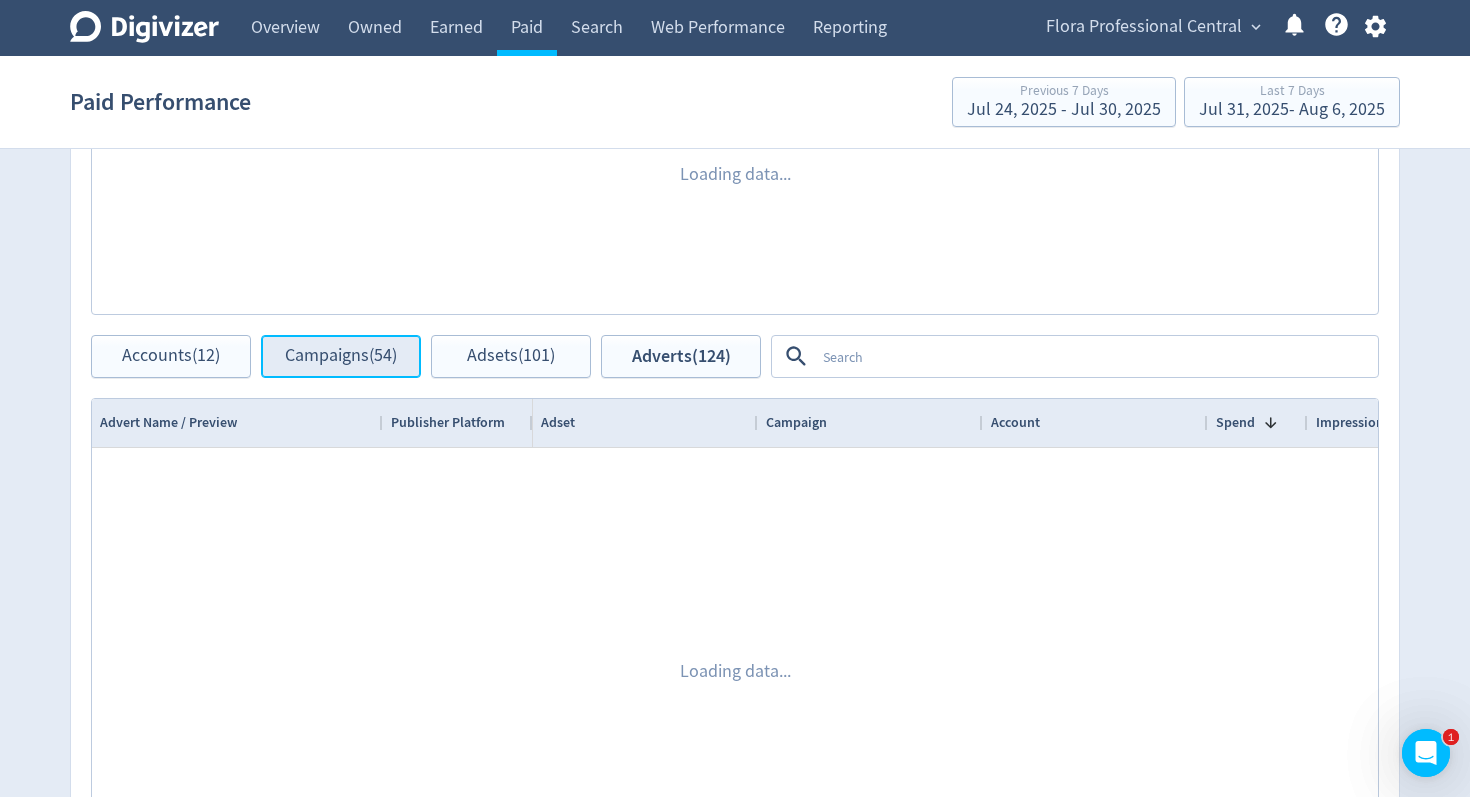 click on "Campaigns  (54)" at bounding box center (341, 356) 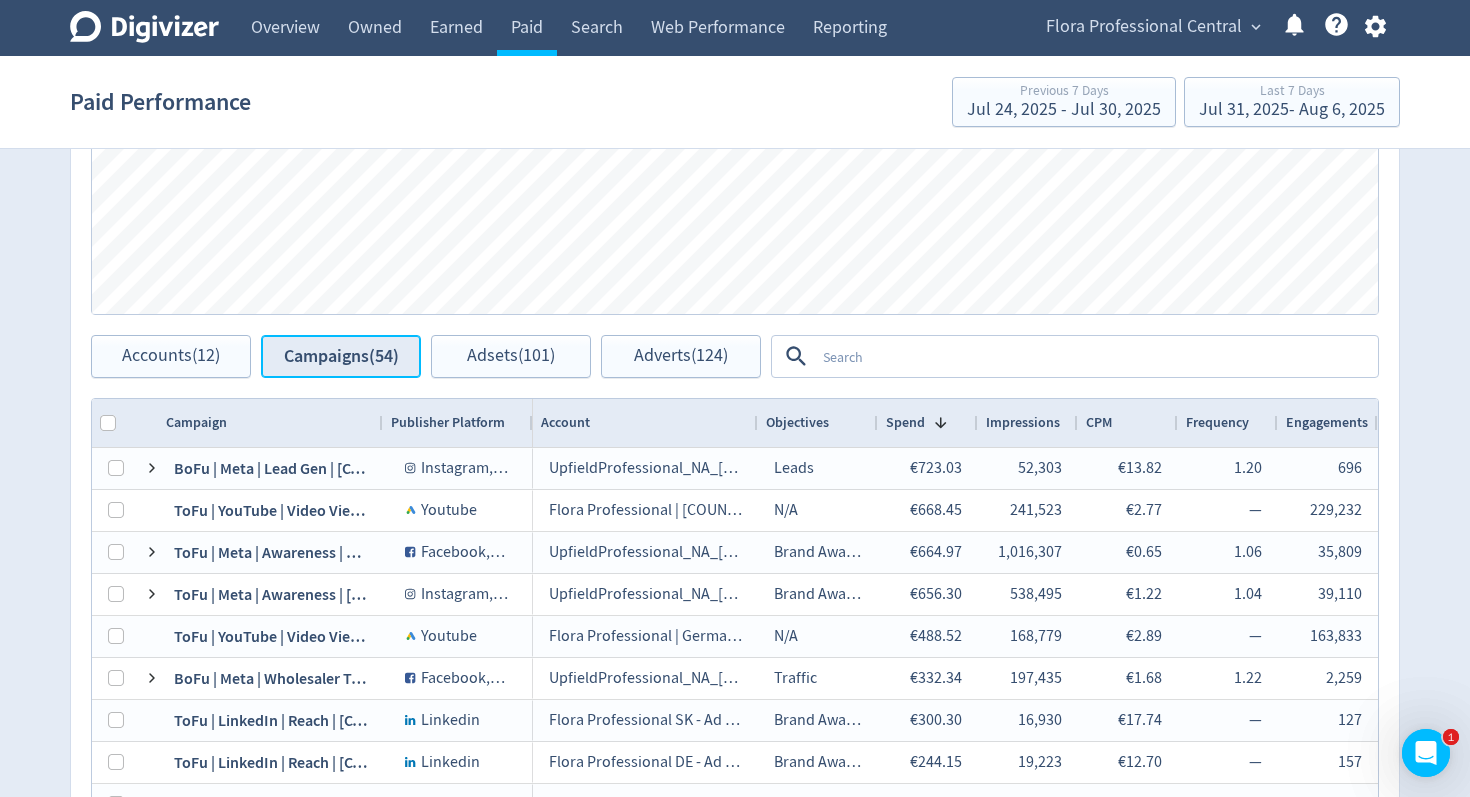 scroll, scrollTop: 979, scrollLeft: 0, axis: vertical 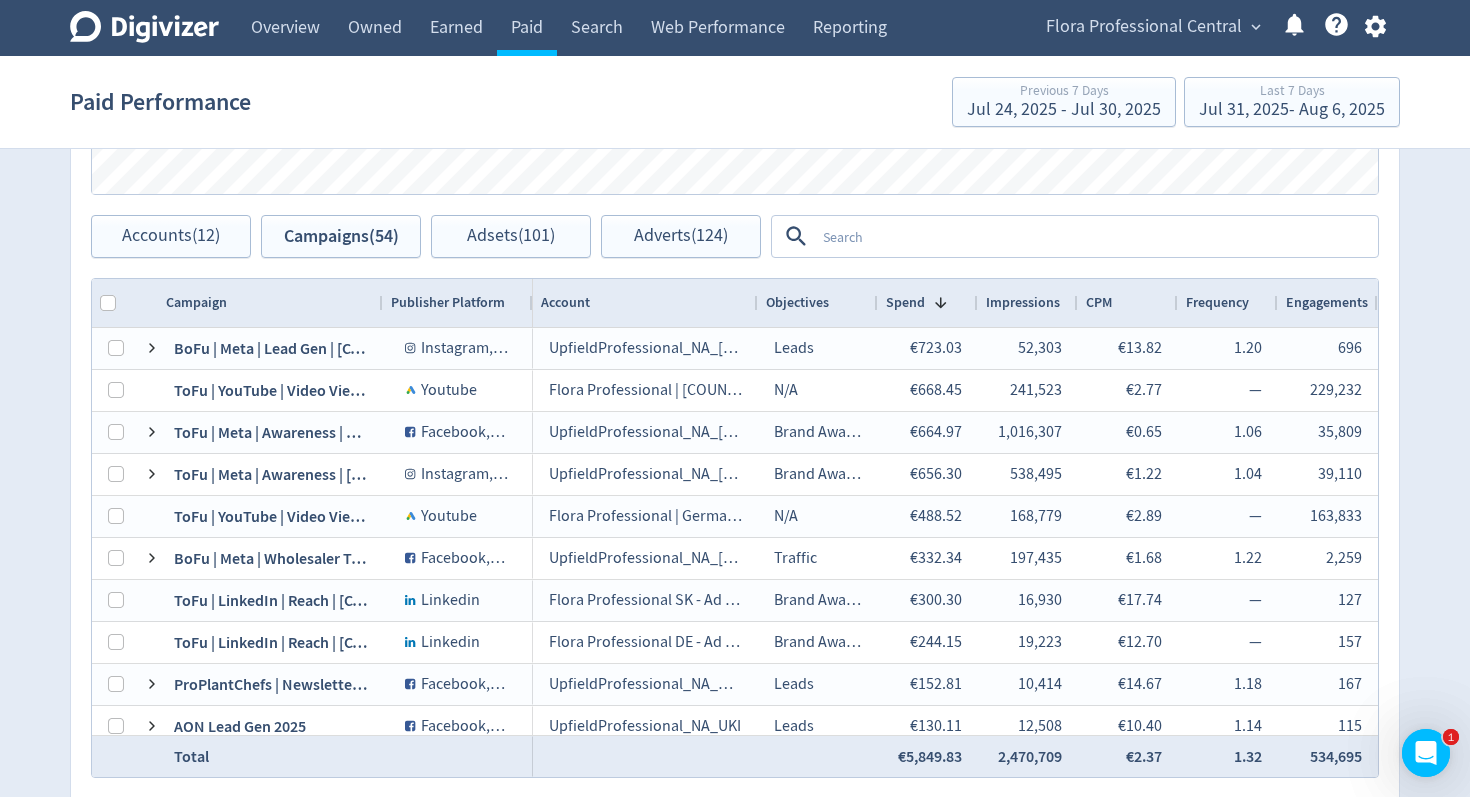 click at bounding box center (1095, 236) 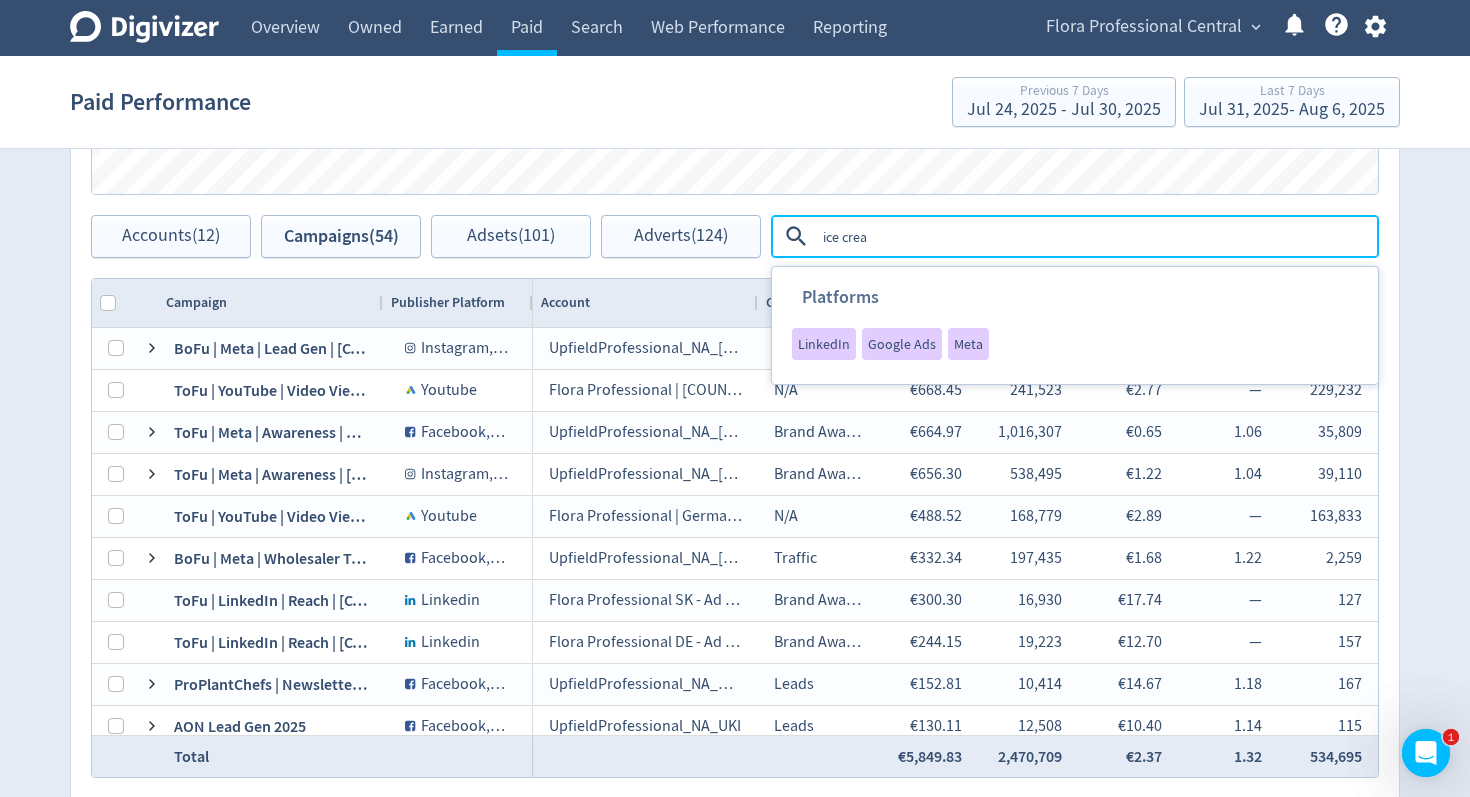 type on "ice cream" 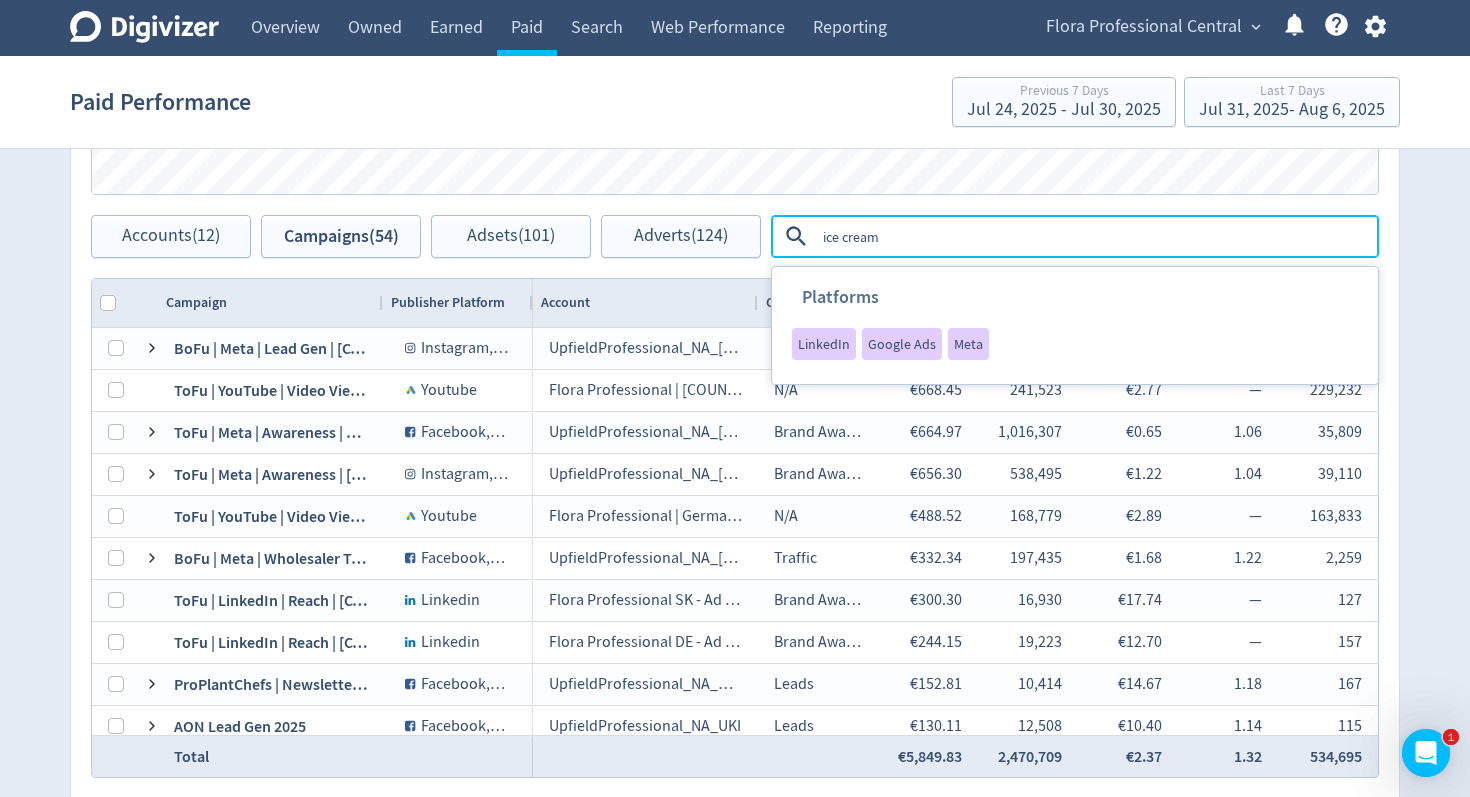 type 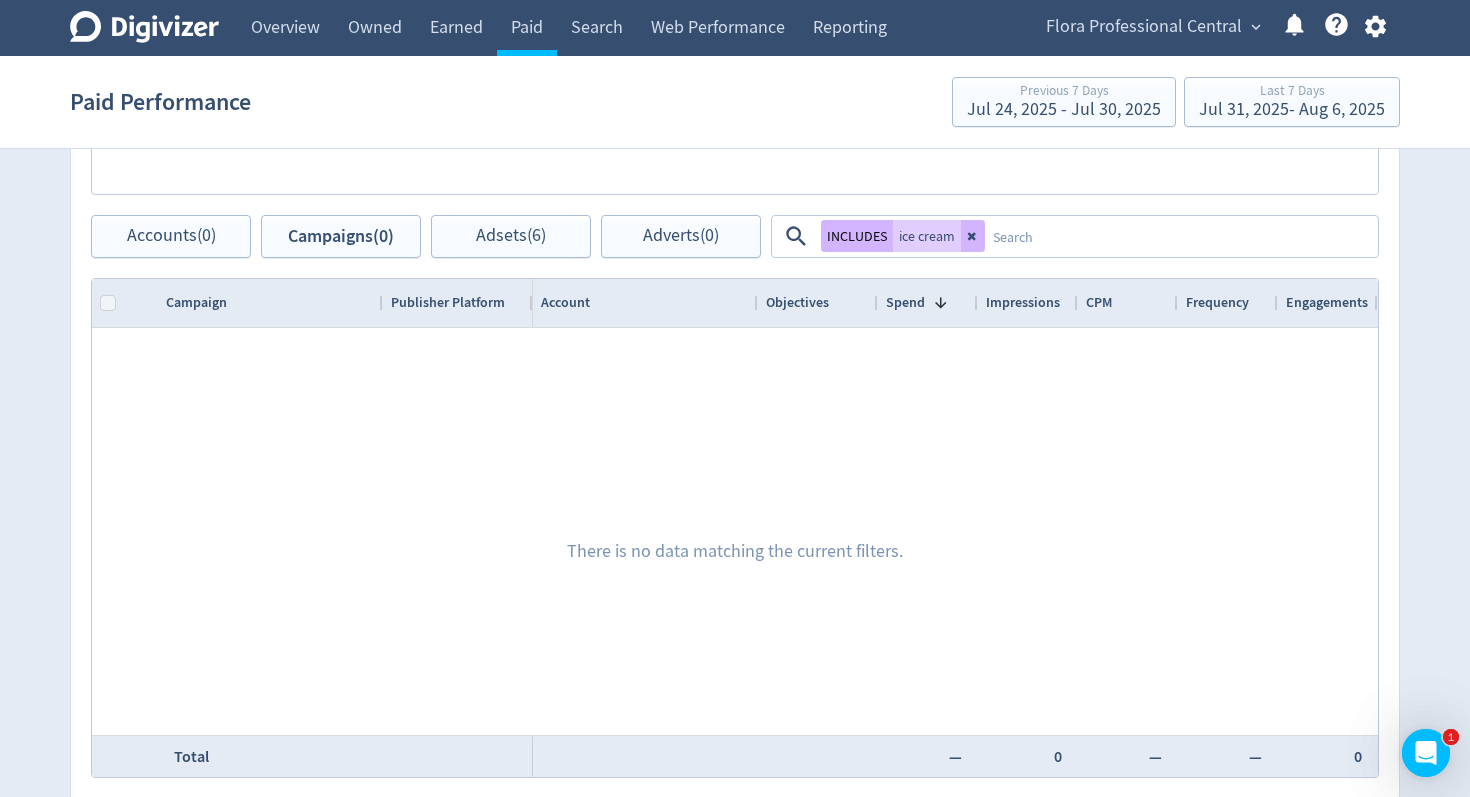 drag, startPoint x: 969, startPoint y: 238, endPoint x: 1273, endPoint y: 133, distance: 321.62244 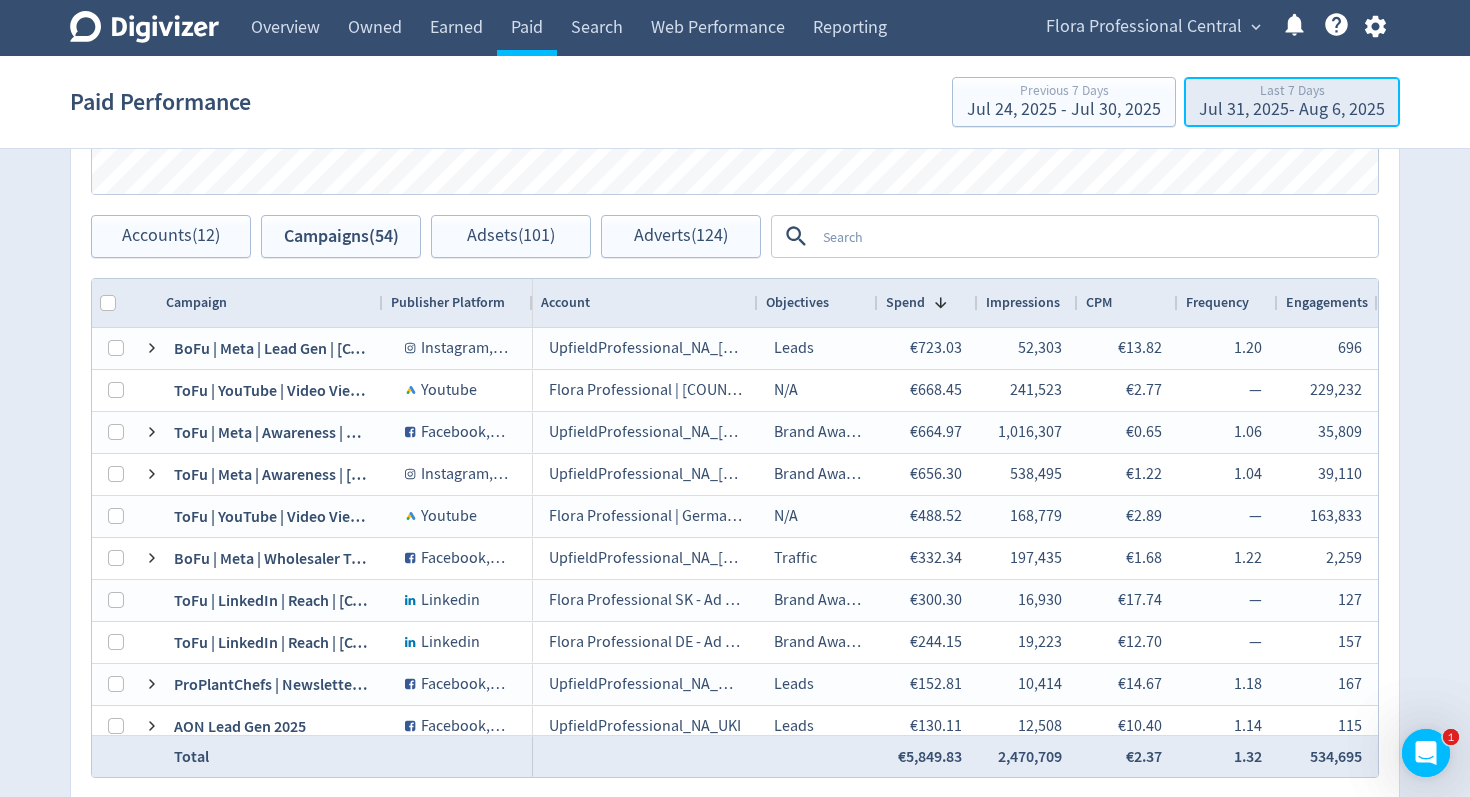 click on "Jul 31, 2025 - Aug 6, 2025" at bounding box center [1292, 110] 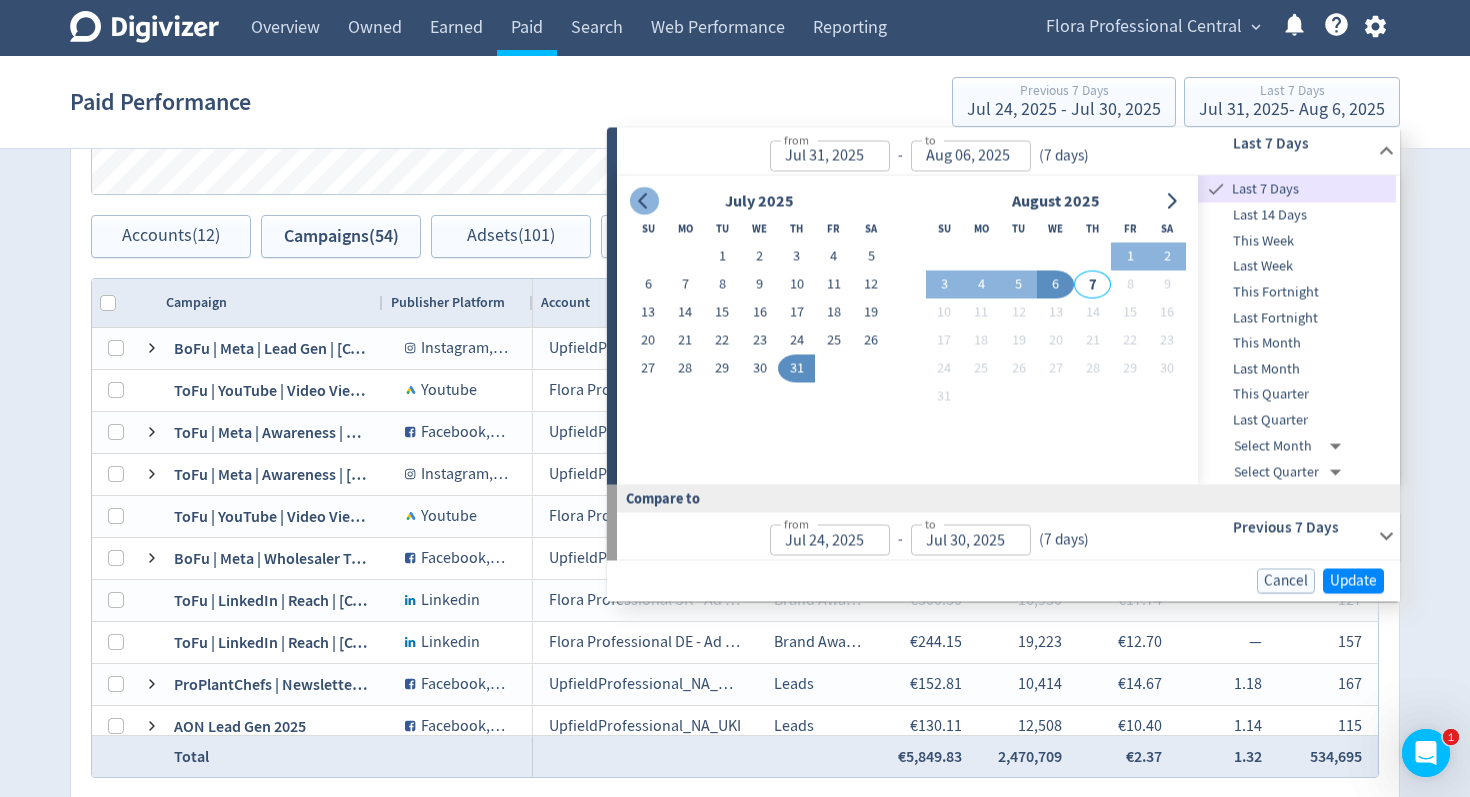 click 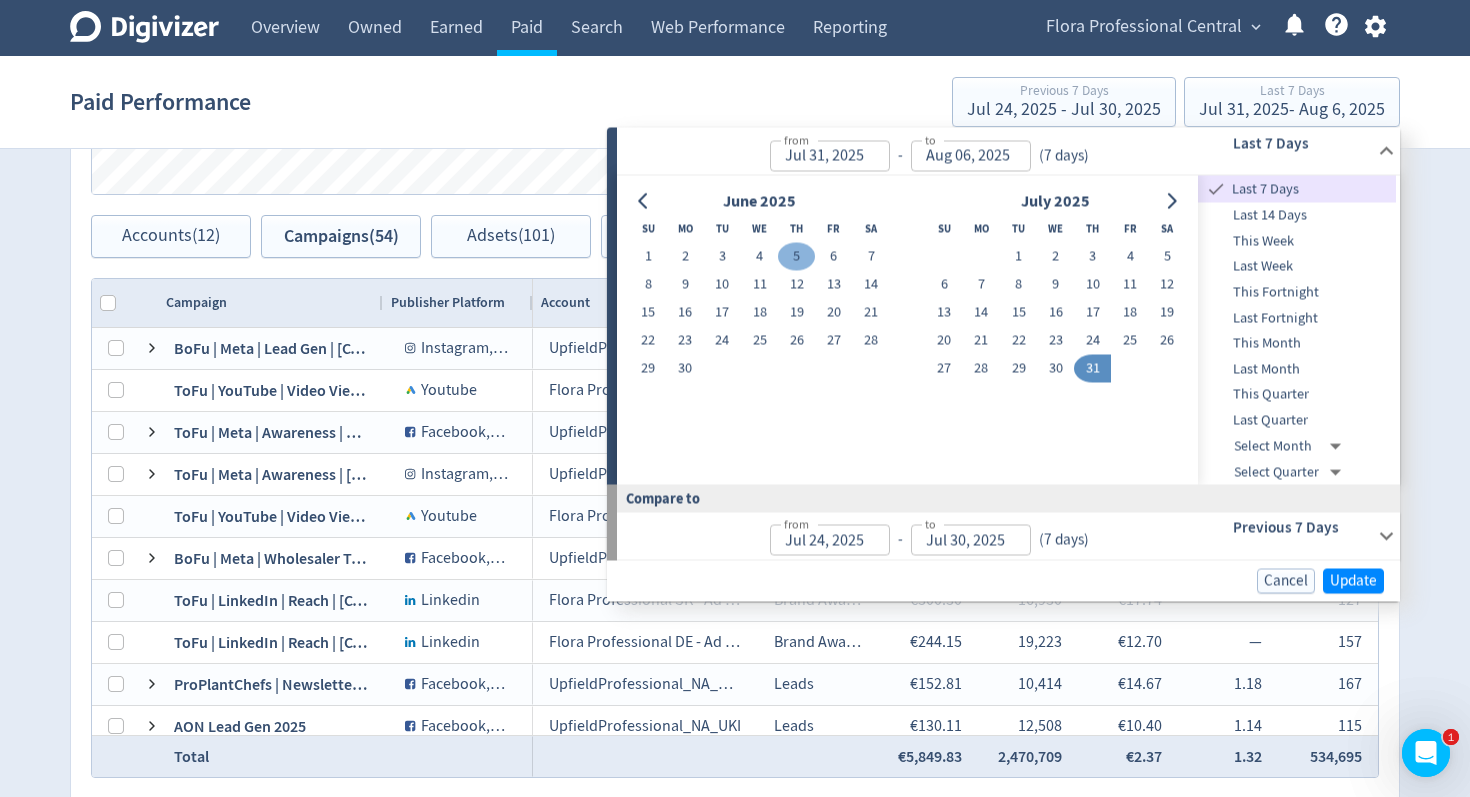 drag, startPoint x: 699, startPoint y: 255, endPoint x: 798, endPoint y: 255, distance: 99 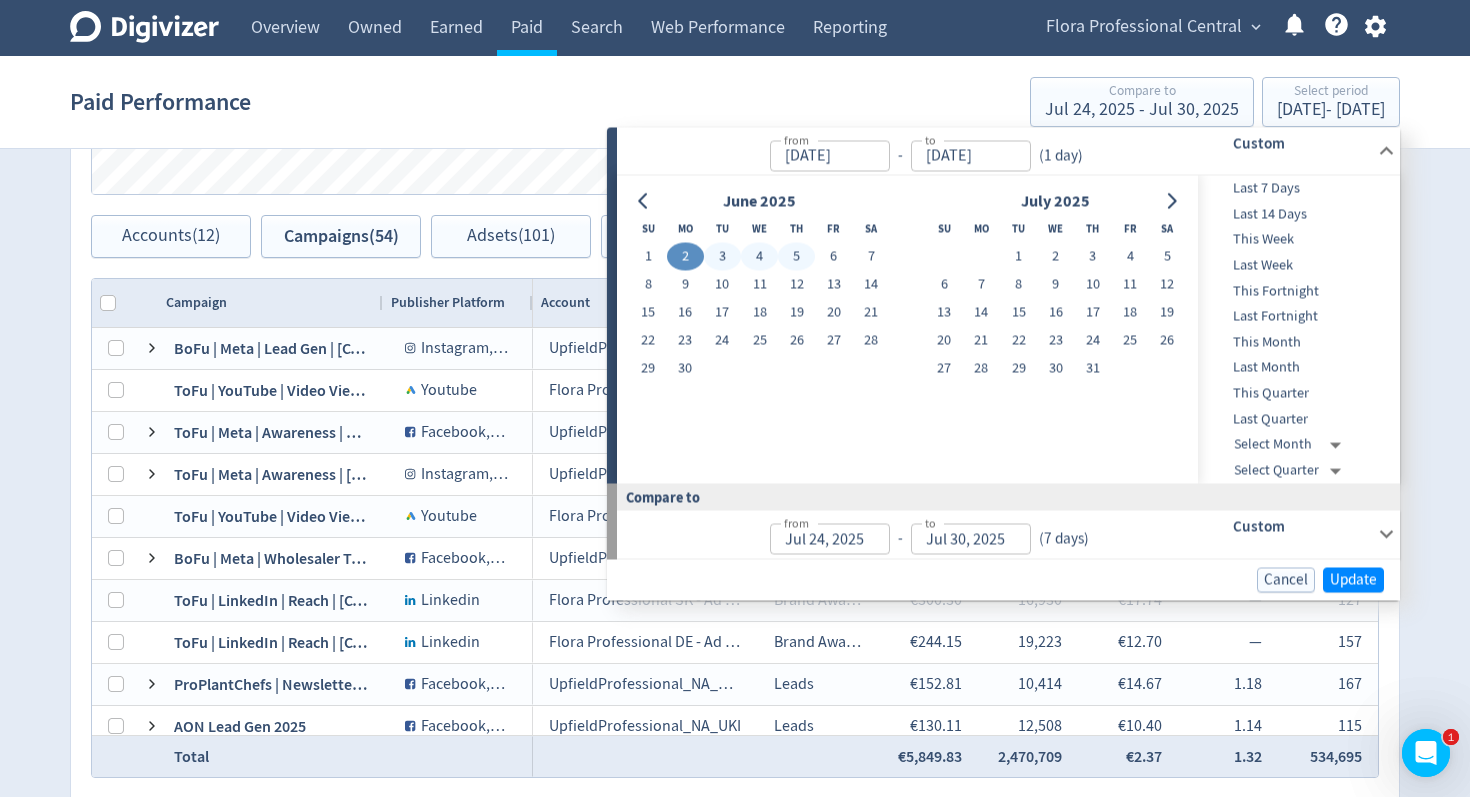 drag, startPoint x: 1171, startPoint y: 197, endPoint x: 1151, endPoint y: 205, distance: 21.540659 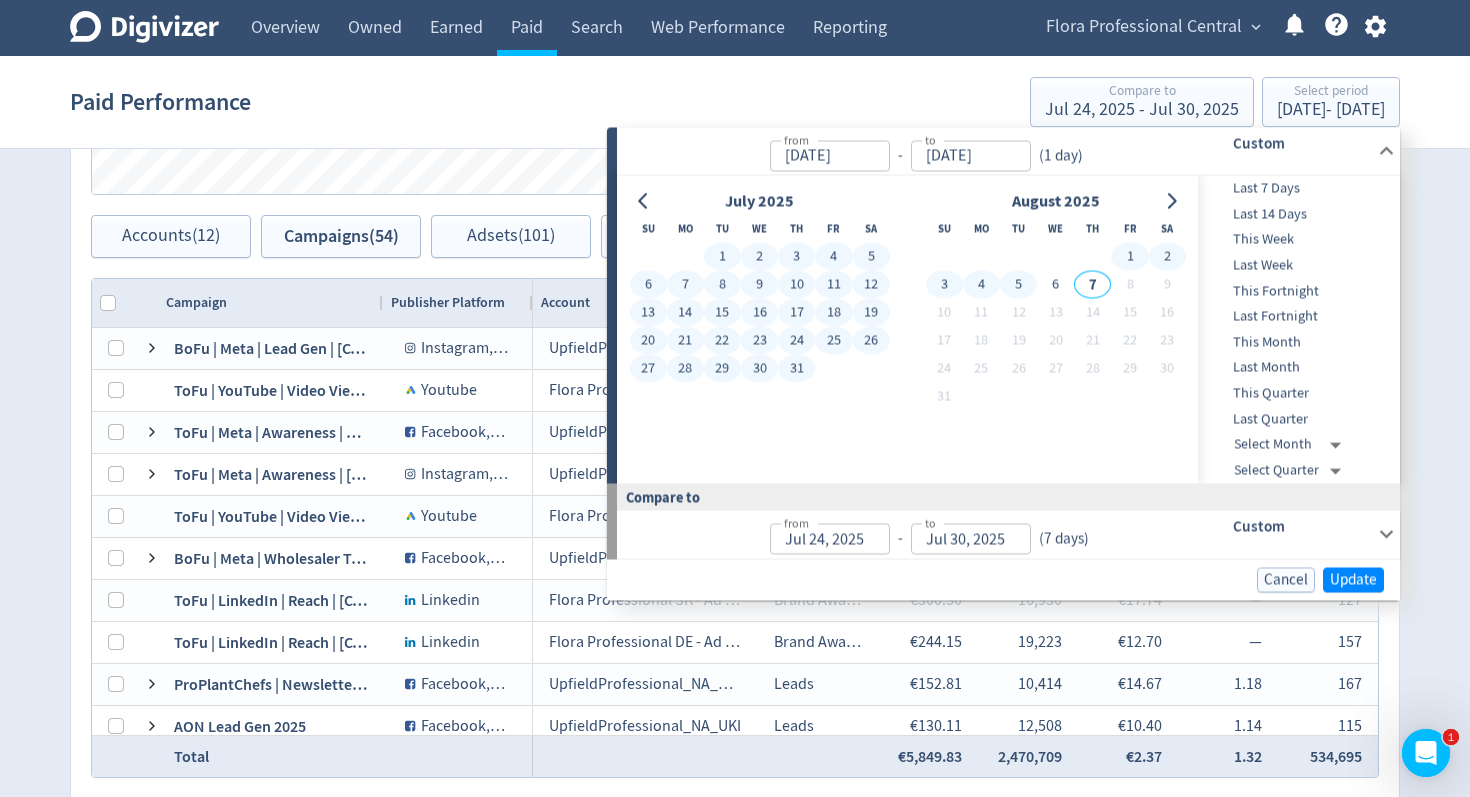 click on "4" at bounding box center (981, 285) 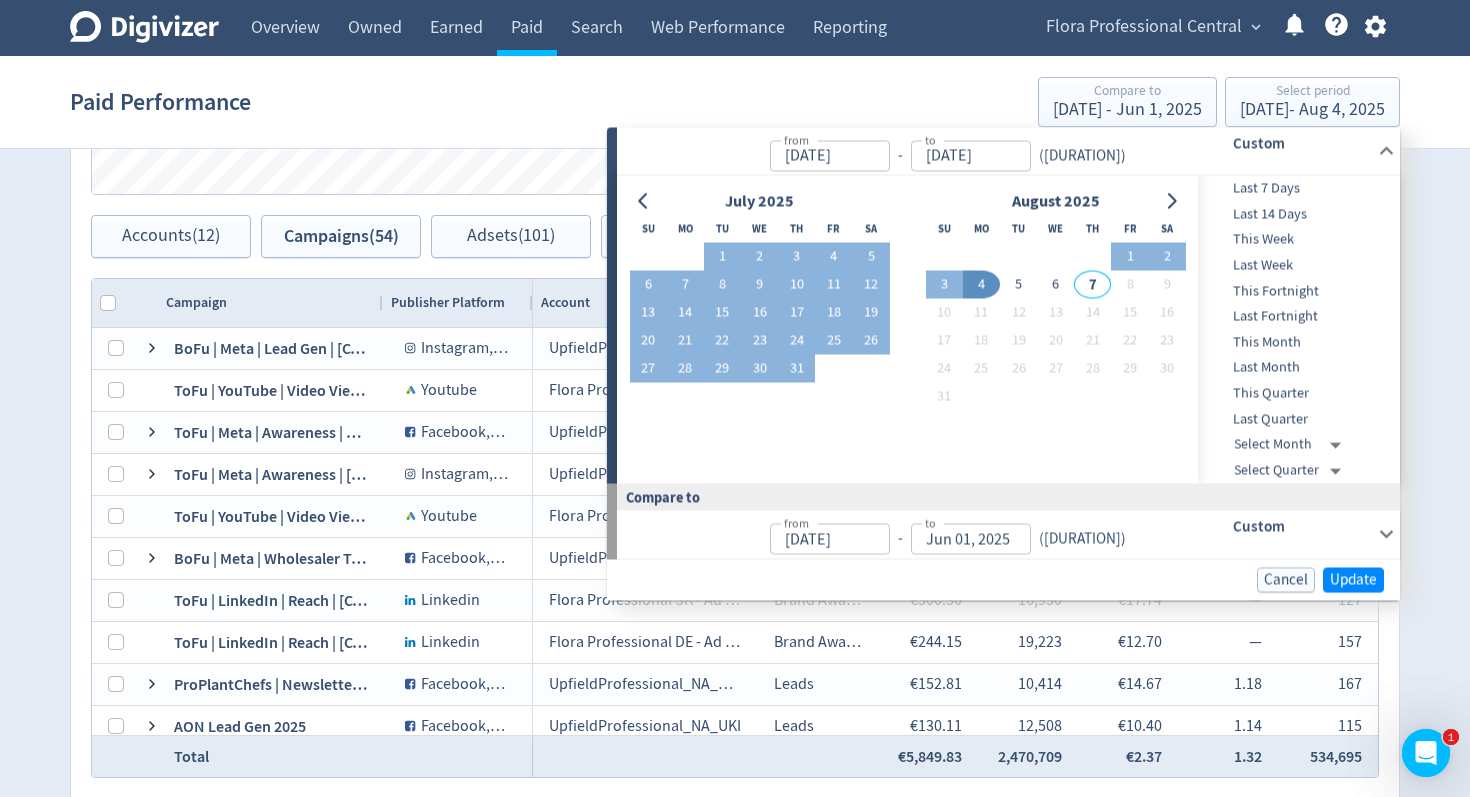 type on "Aug 04, 2025" 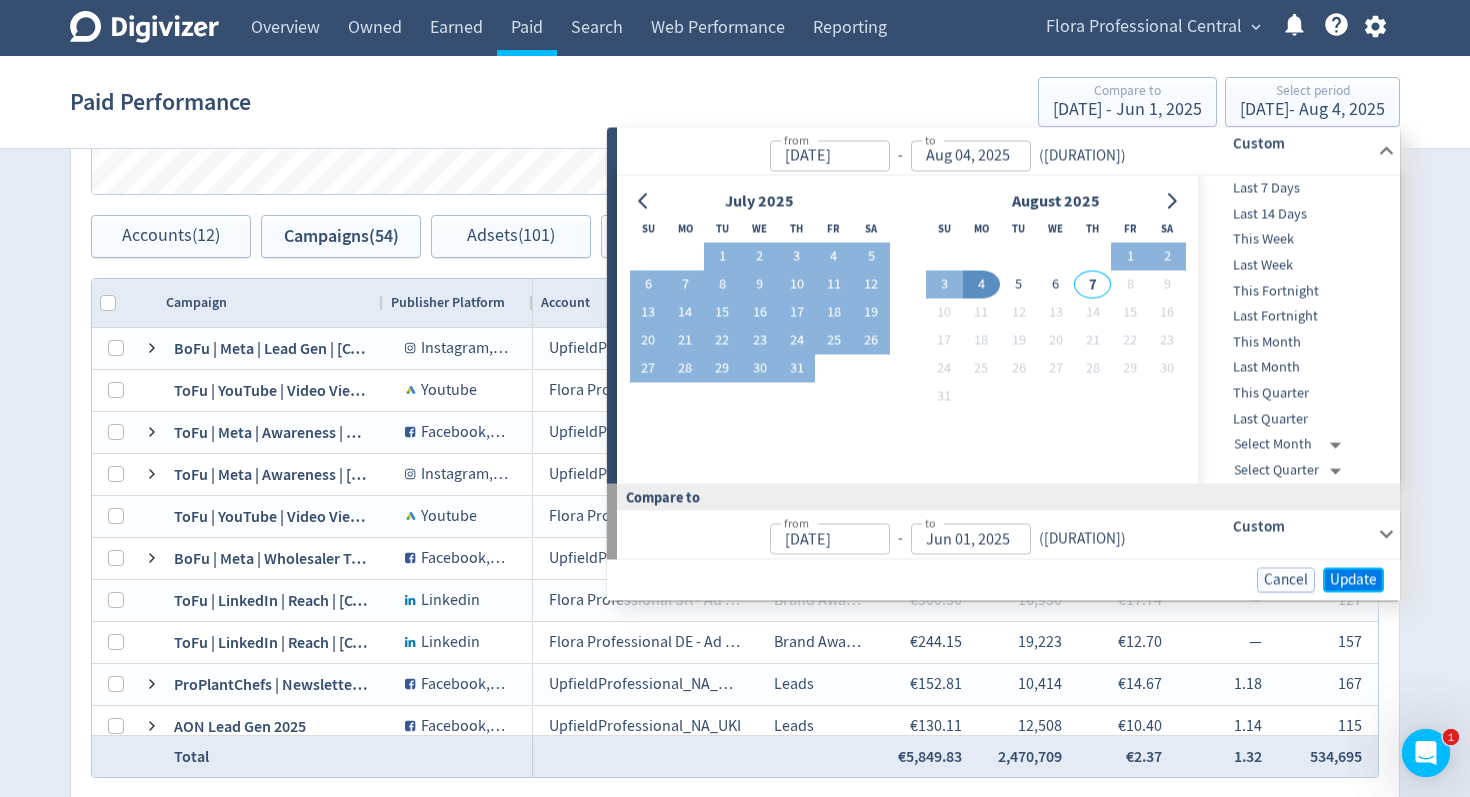 click on "Update" at bounding box center (1353, 579) 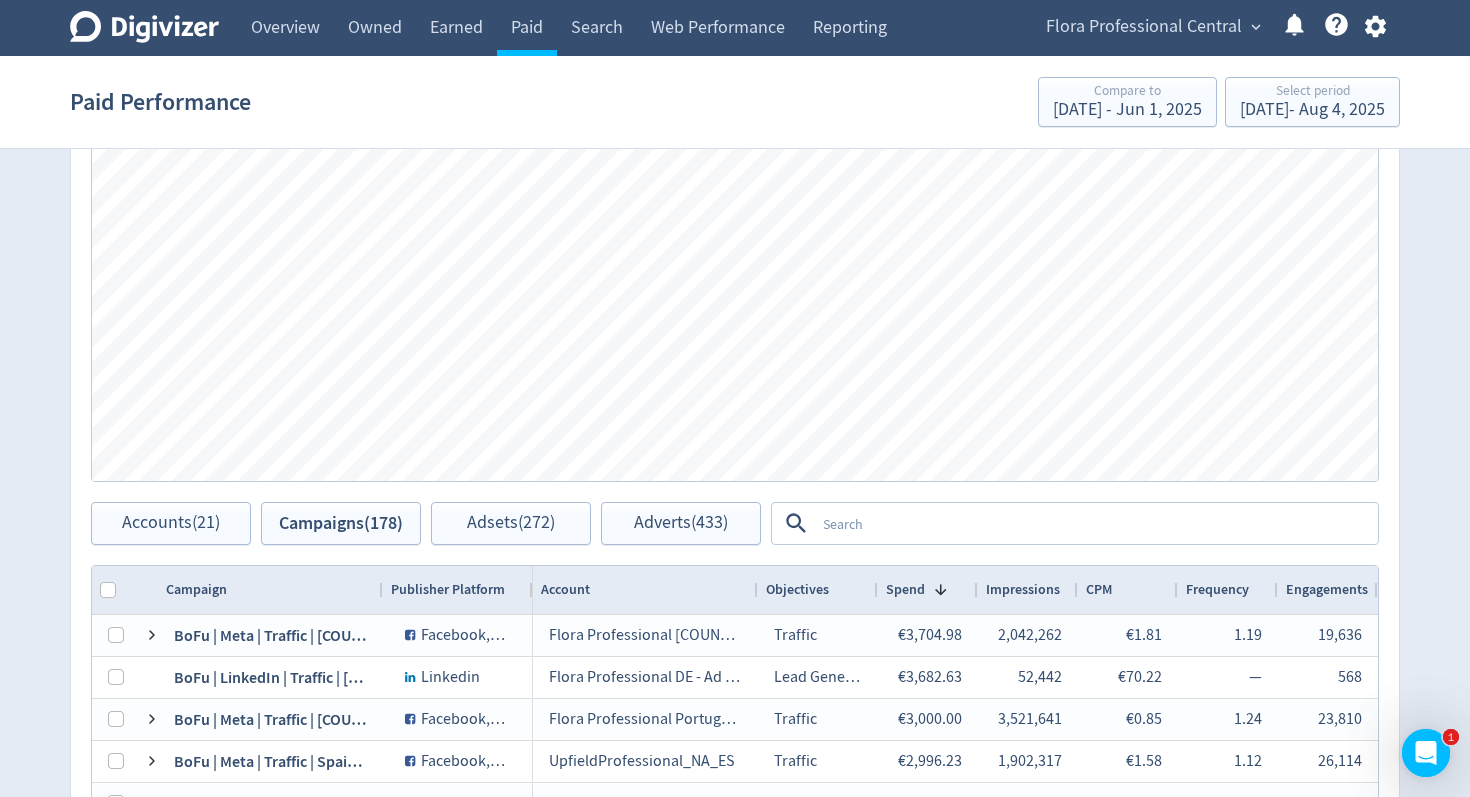 scroll, scrollTop: 758, scrollLeft: 0, axis: vertical 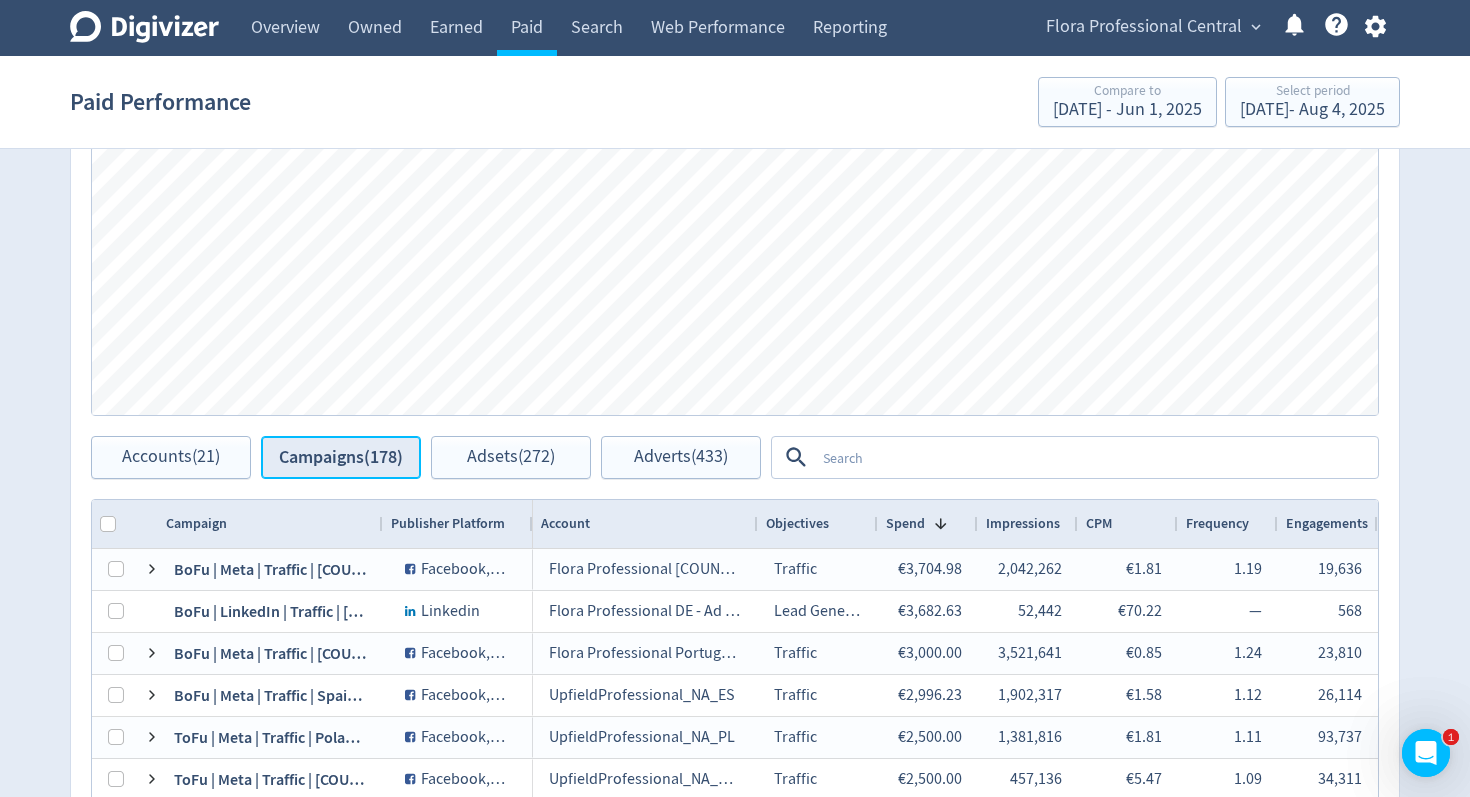 click on "Campaigns  (178)" at bounding box center (341, 457) 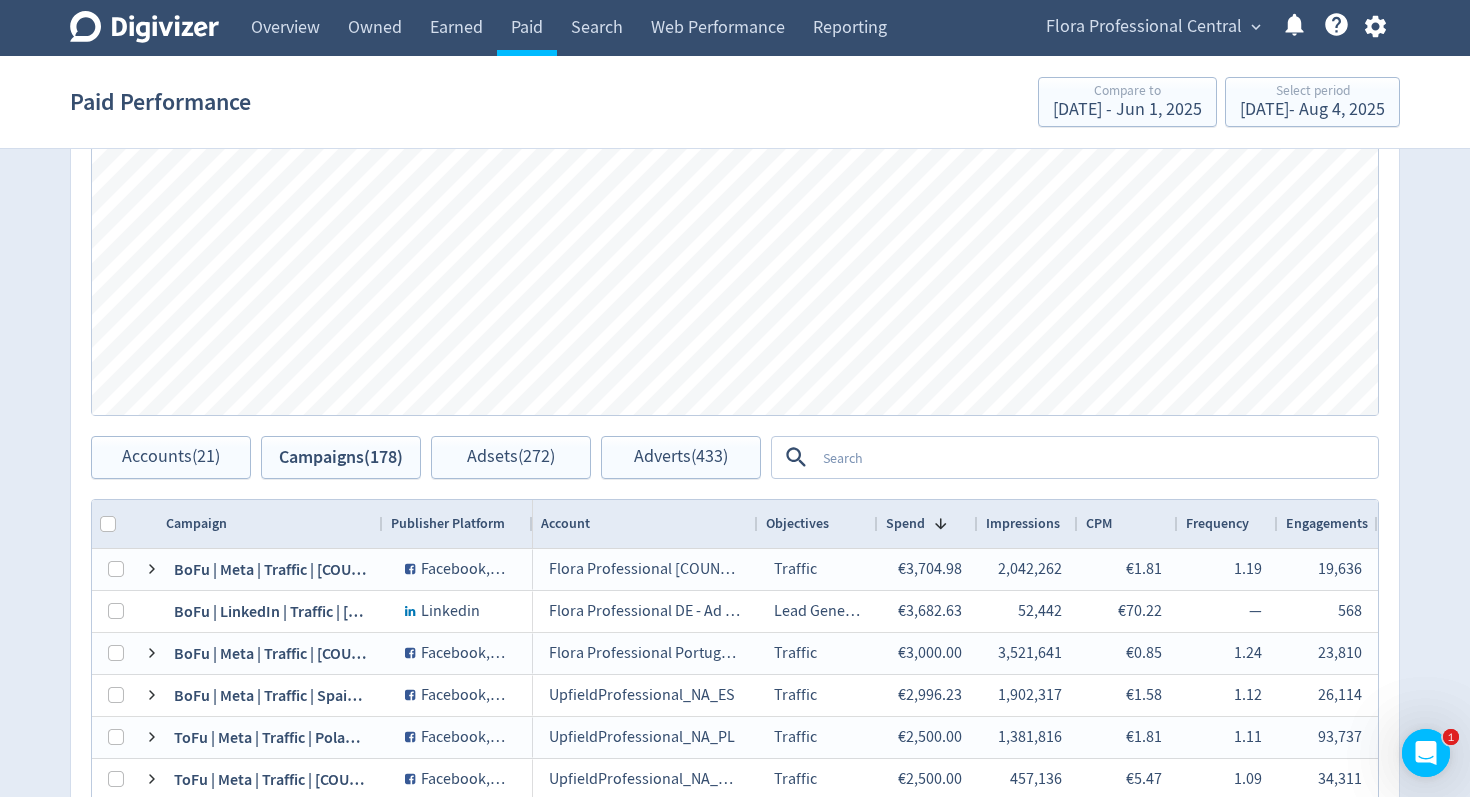 click at bounding box center (1095, 457) 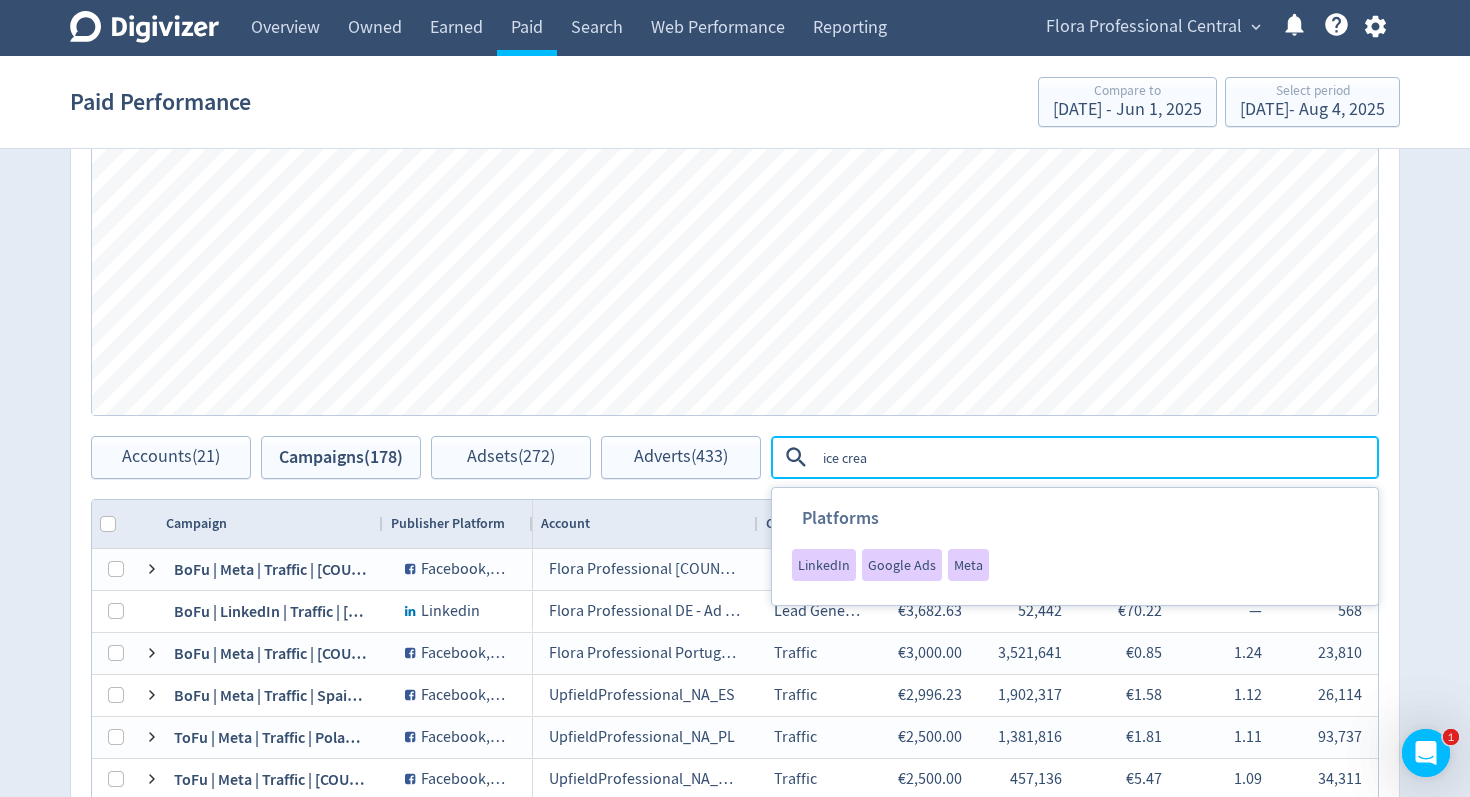 type on "ice cream" 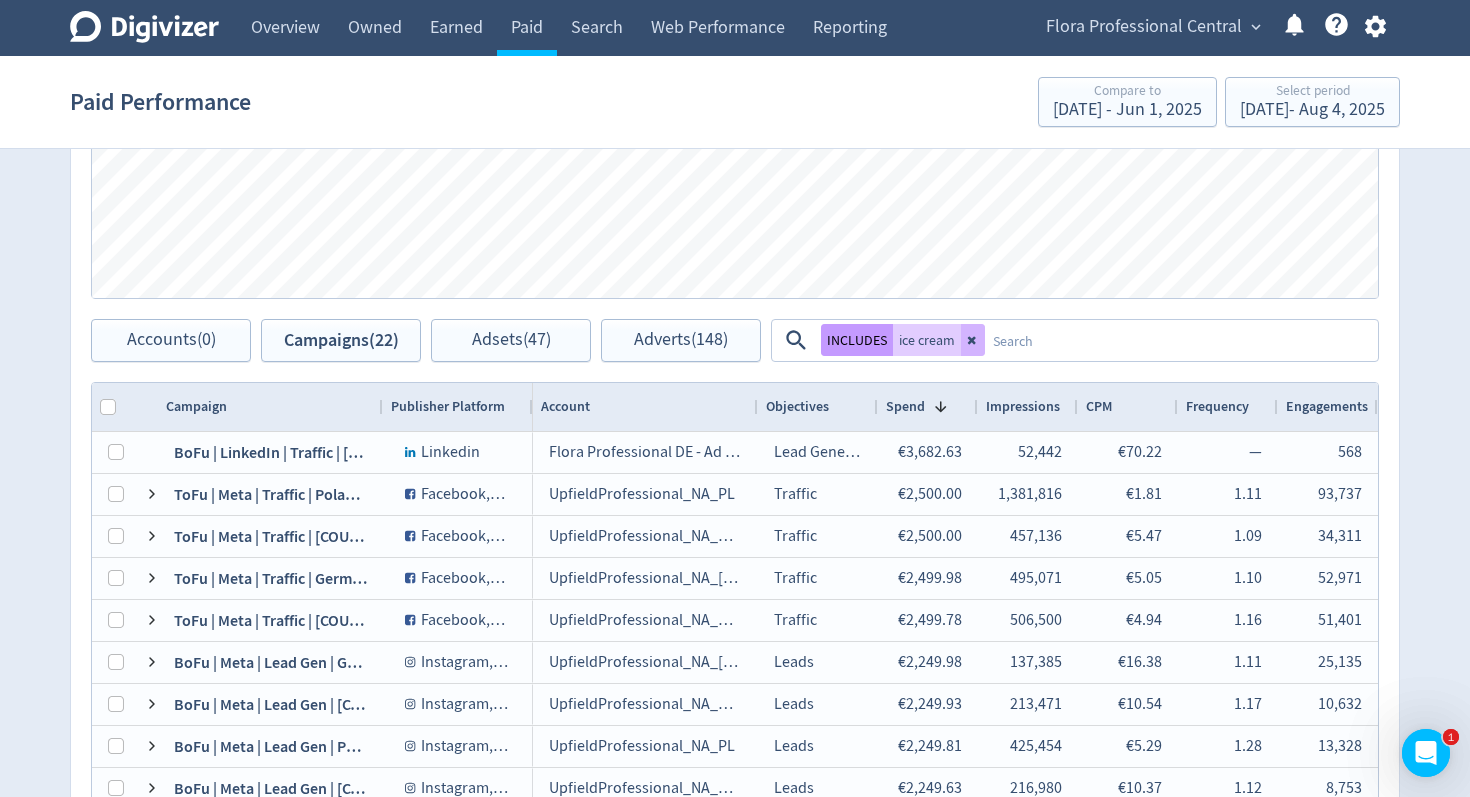 scroll, scrollTop: 899, scrollLeft: 0, axis: vertical 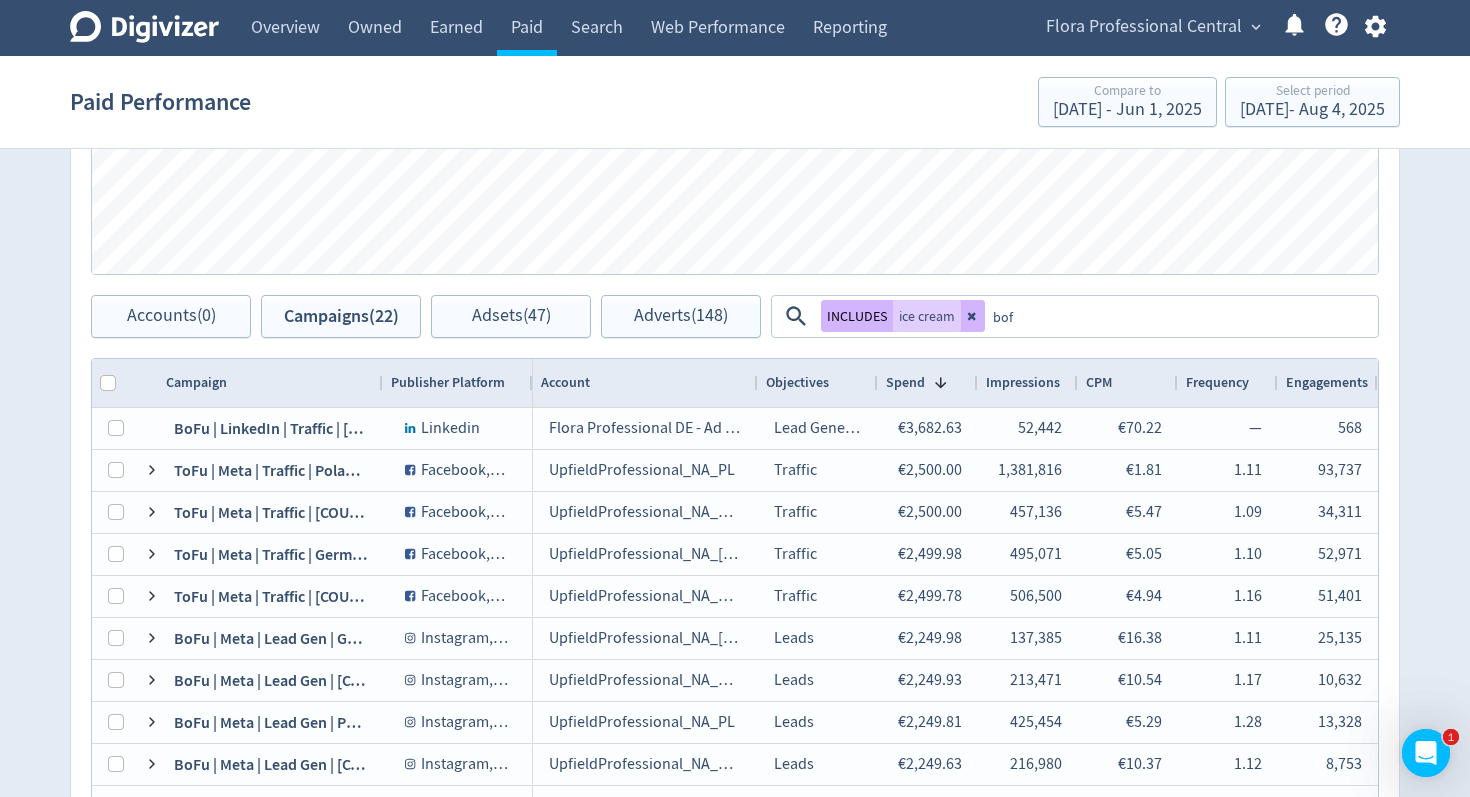type on "bofu" 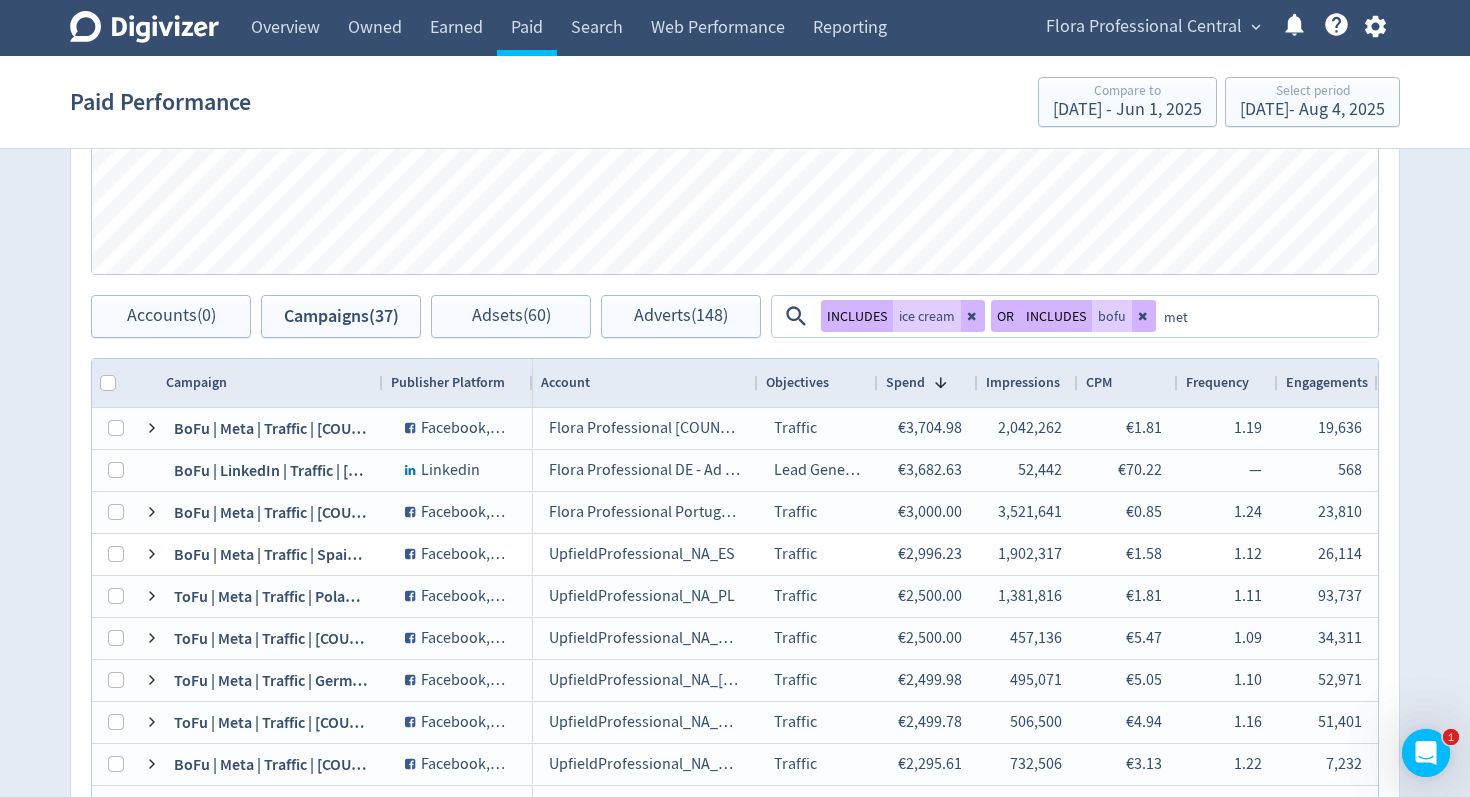 type on "meta" 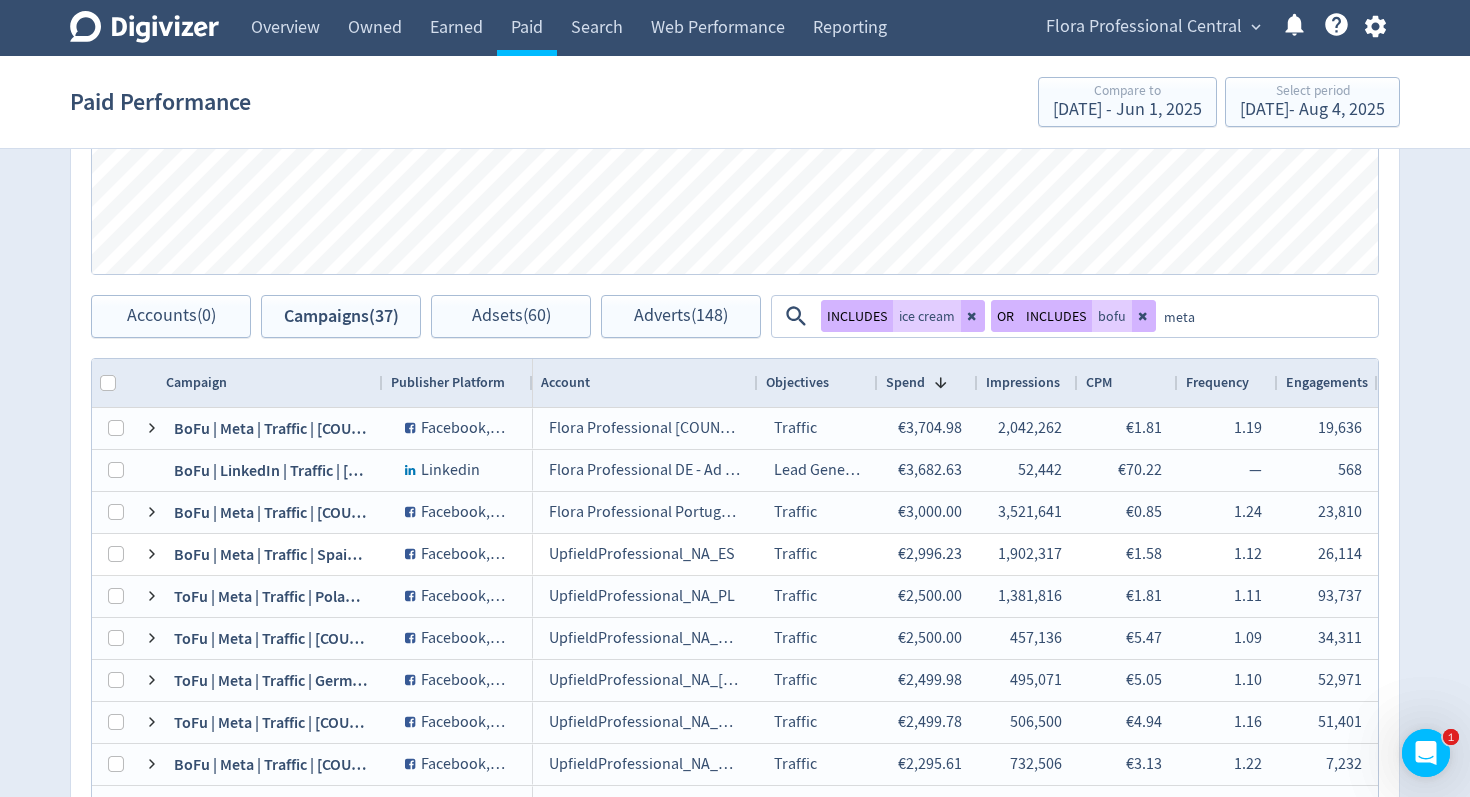 type 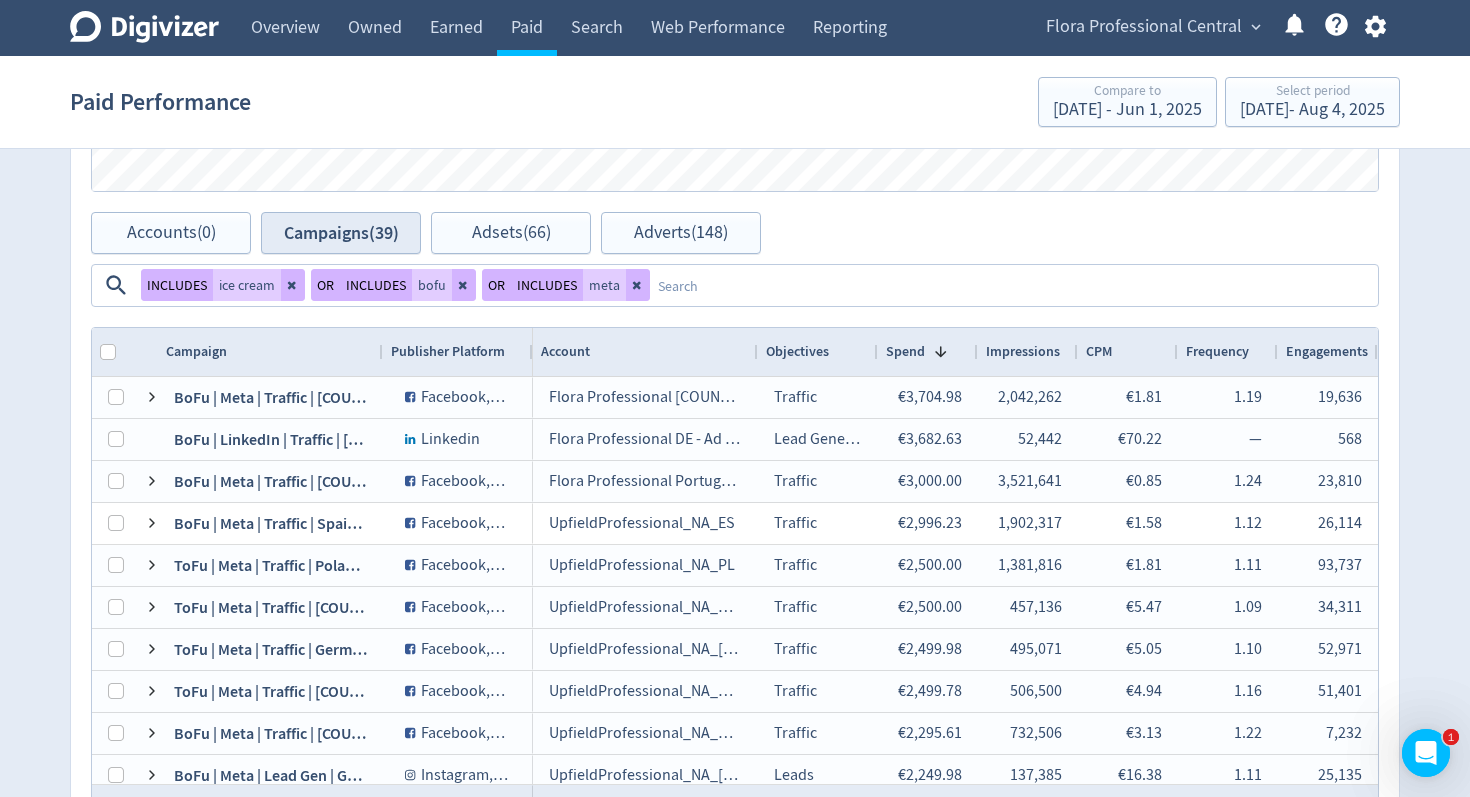 scroll, scrollTop: 993, scrollLeft: 0, axis: vertical 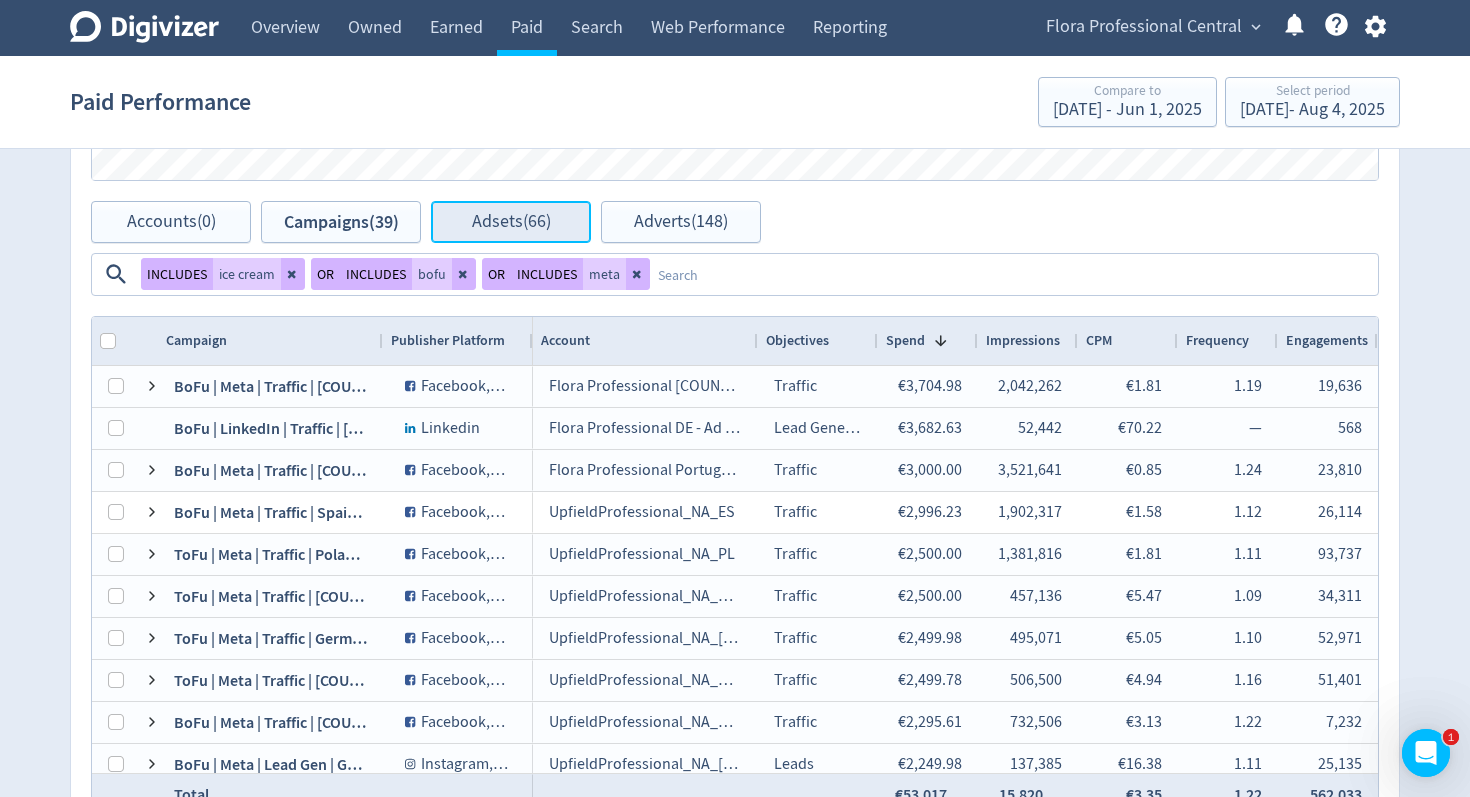 click on "Adsets  (66)" at bounding box center [511, 222] 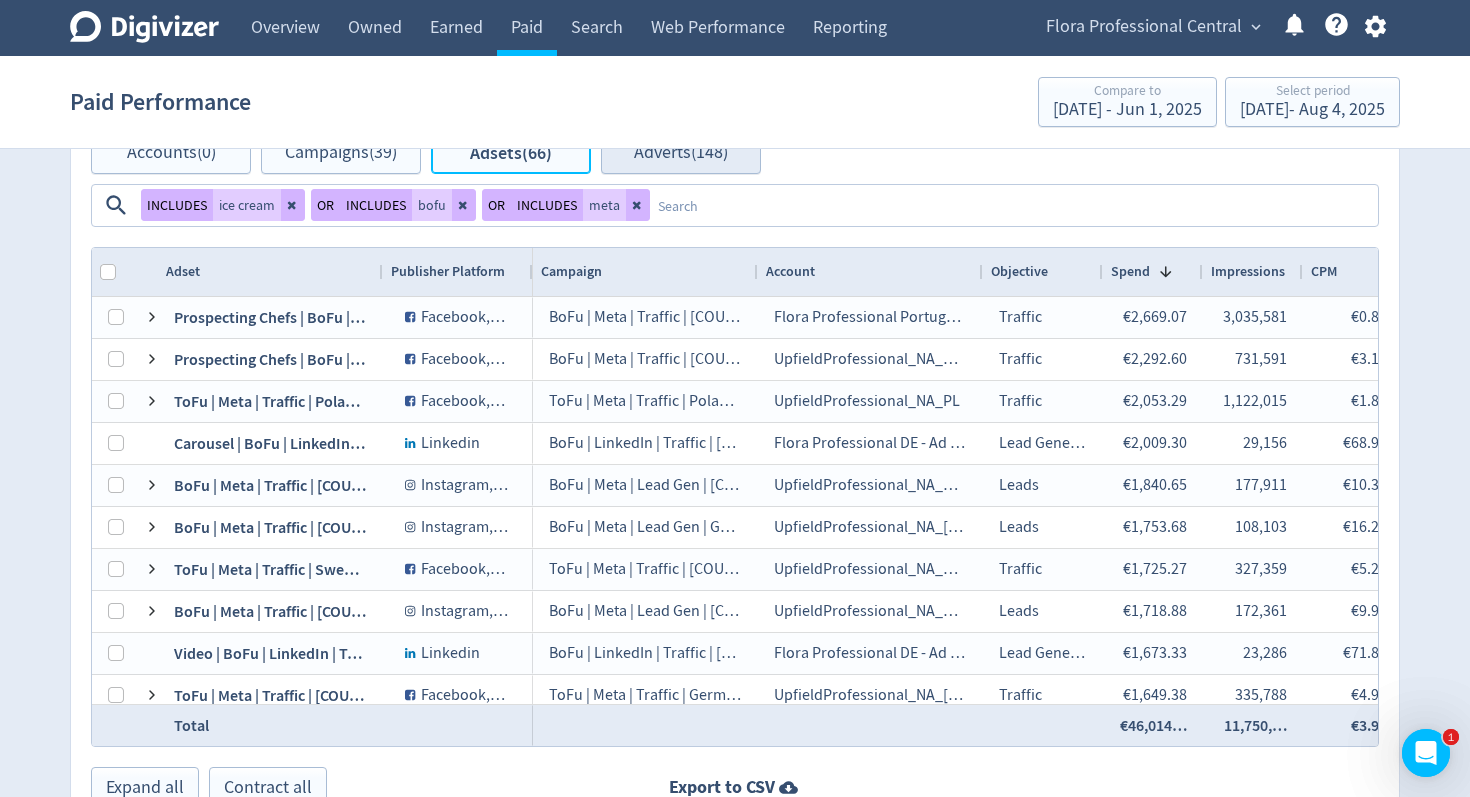 scroll, scrollTop: 1021, scrollLeft: 0, axis: vertical 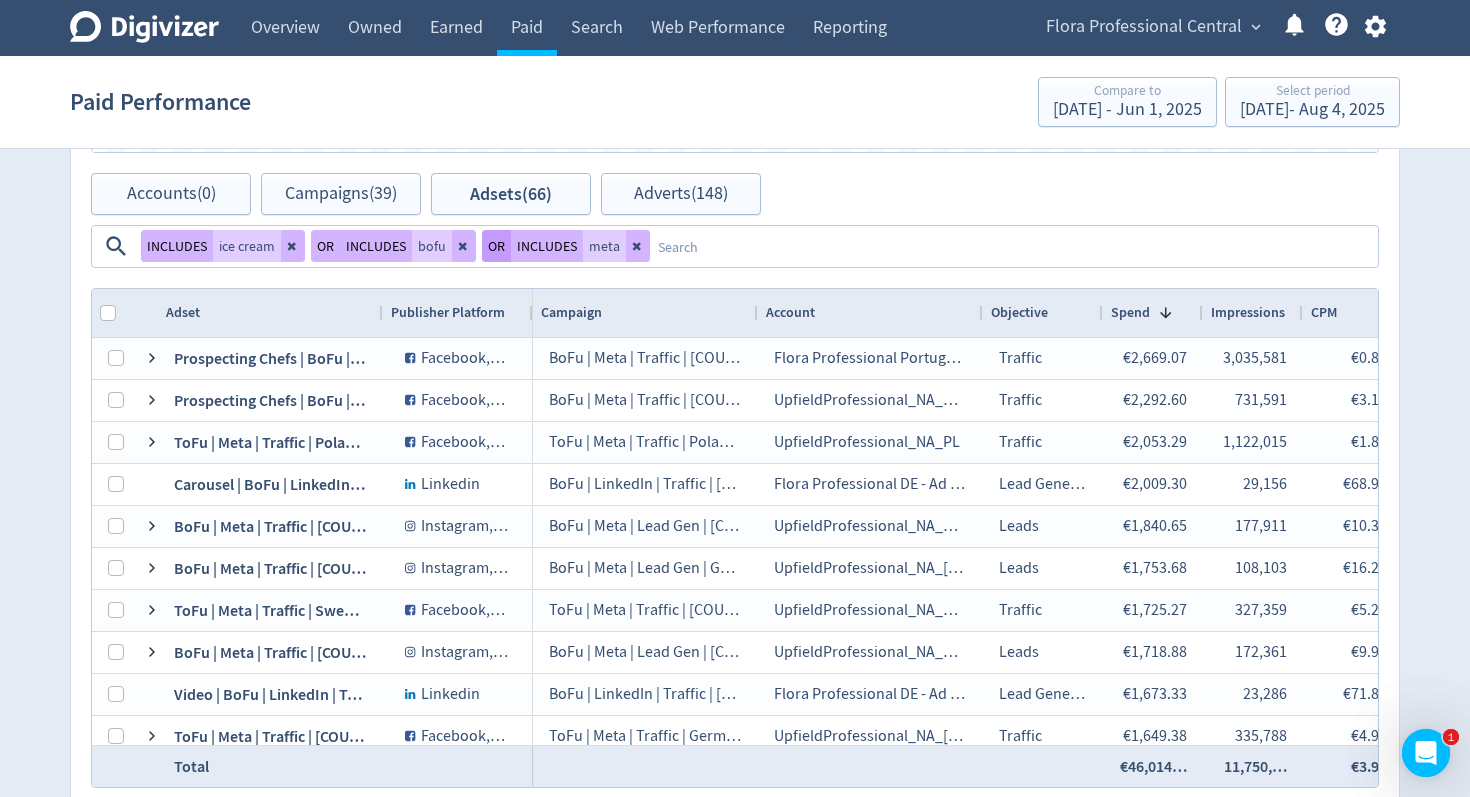 click on "OR" at bounding box center (496, 246) 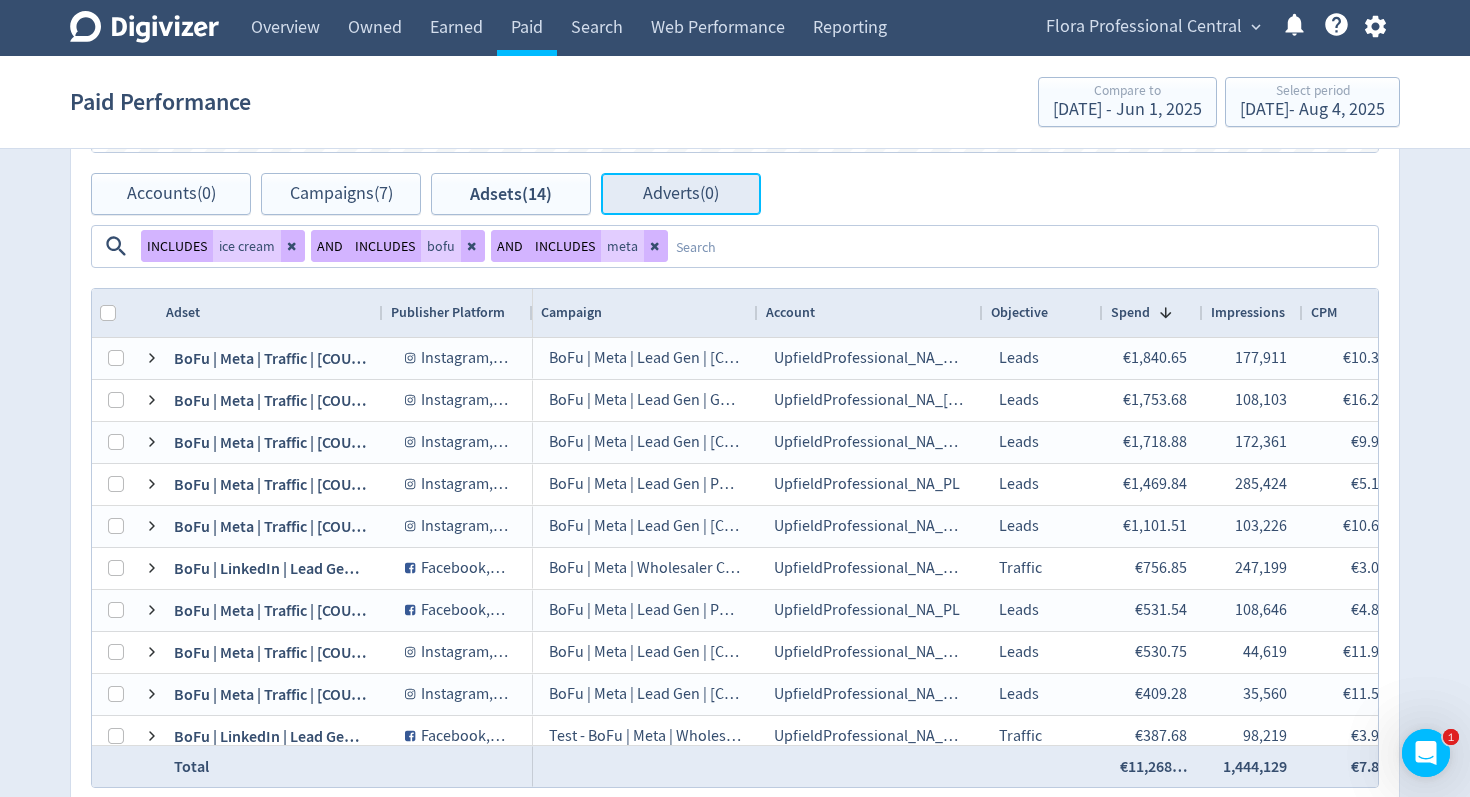 click on "Adverts  (0)" at bounding box center [681, 194] 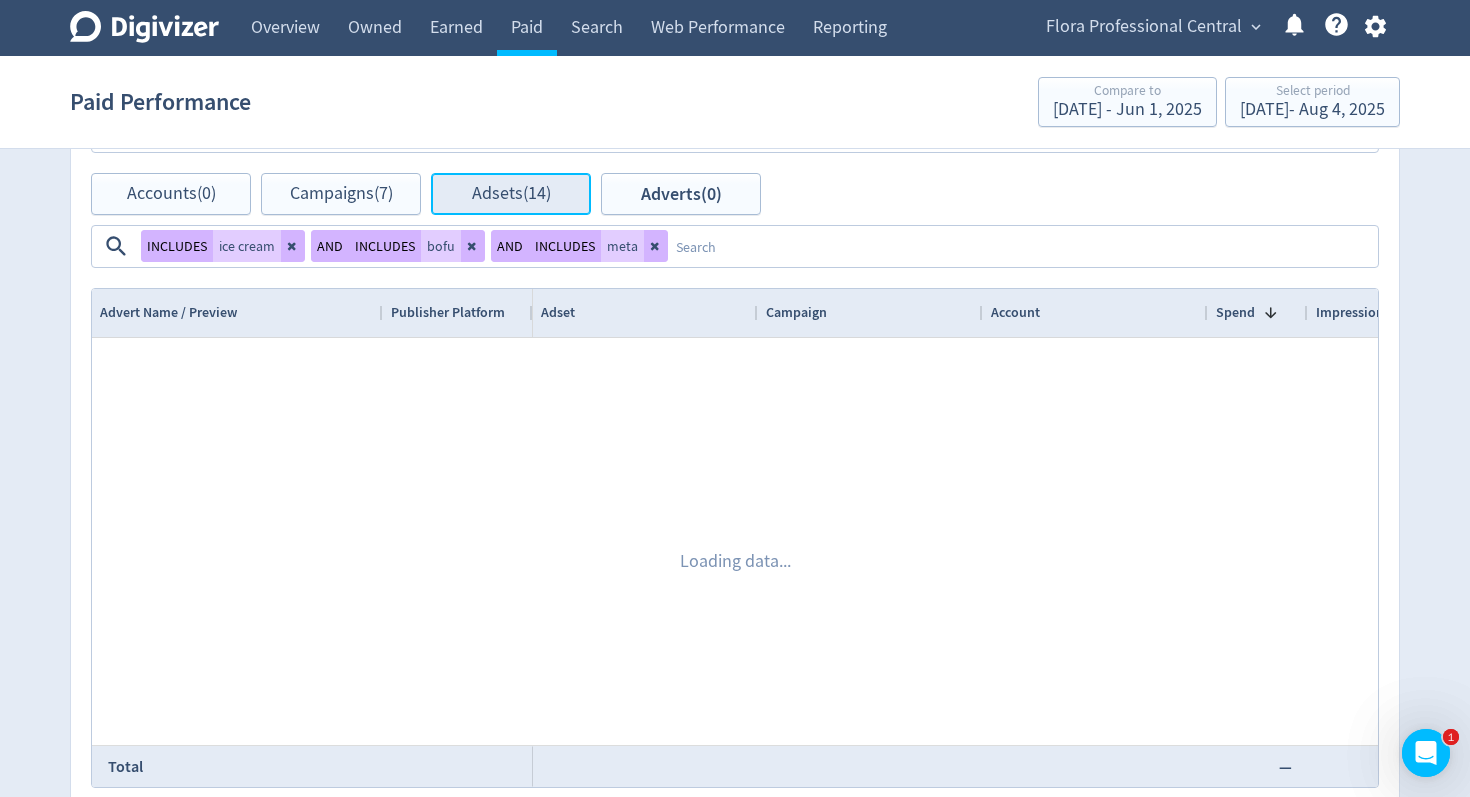 drag, startPoint x: 524, startPoint y: 205, endPoint x: 503, endPoint y: 207, distance: 21.095022 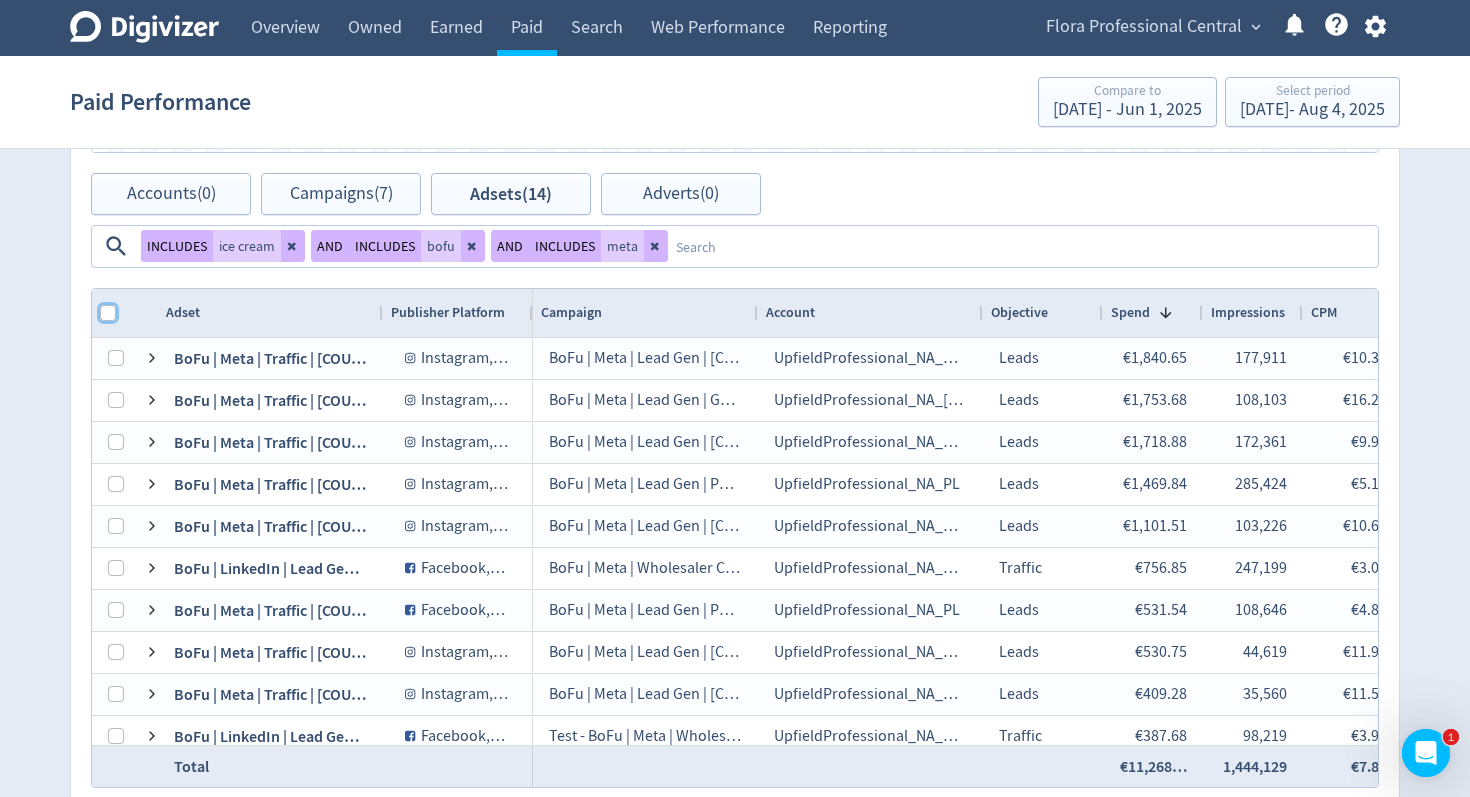click at bounding box center (108, 313) 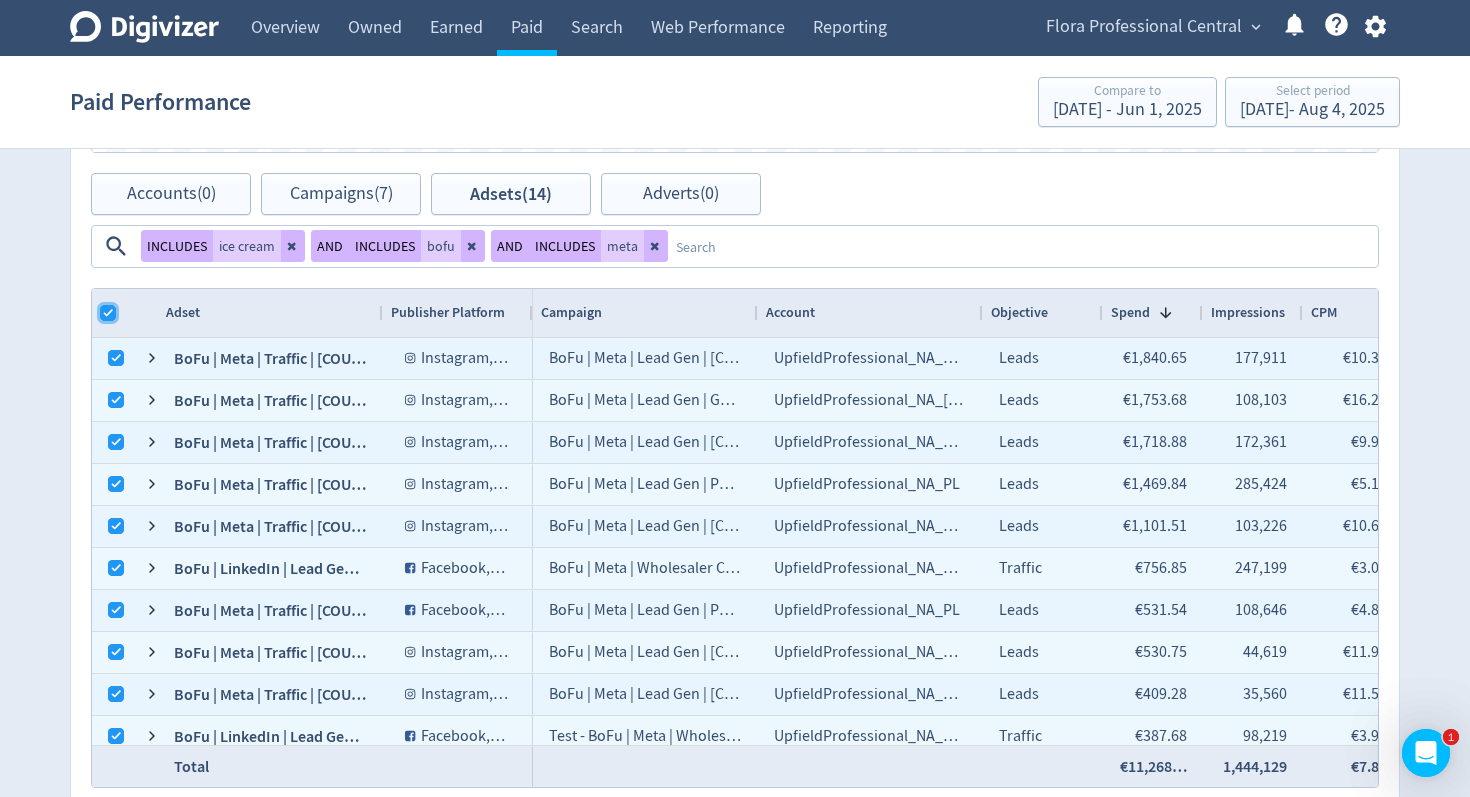 checkbox on "true" 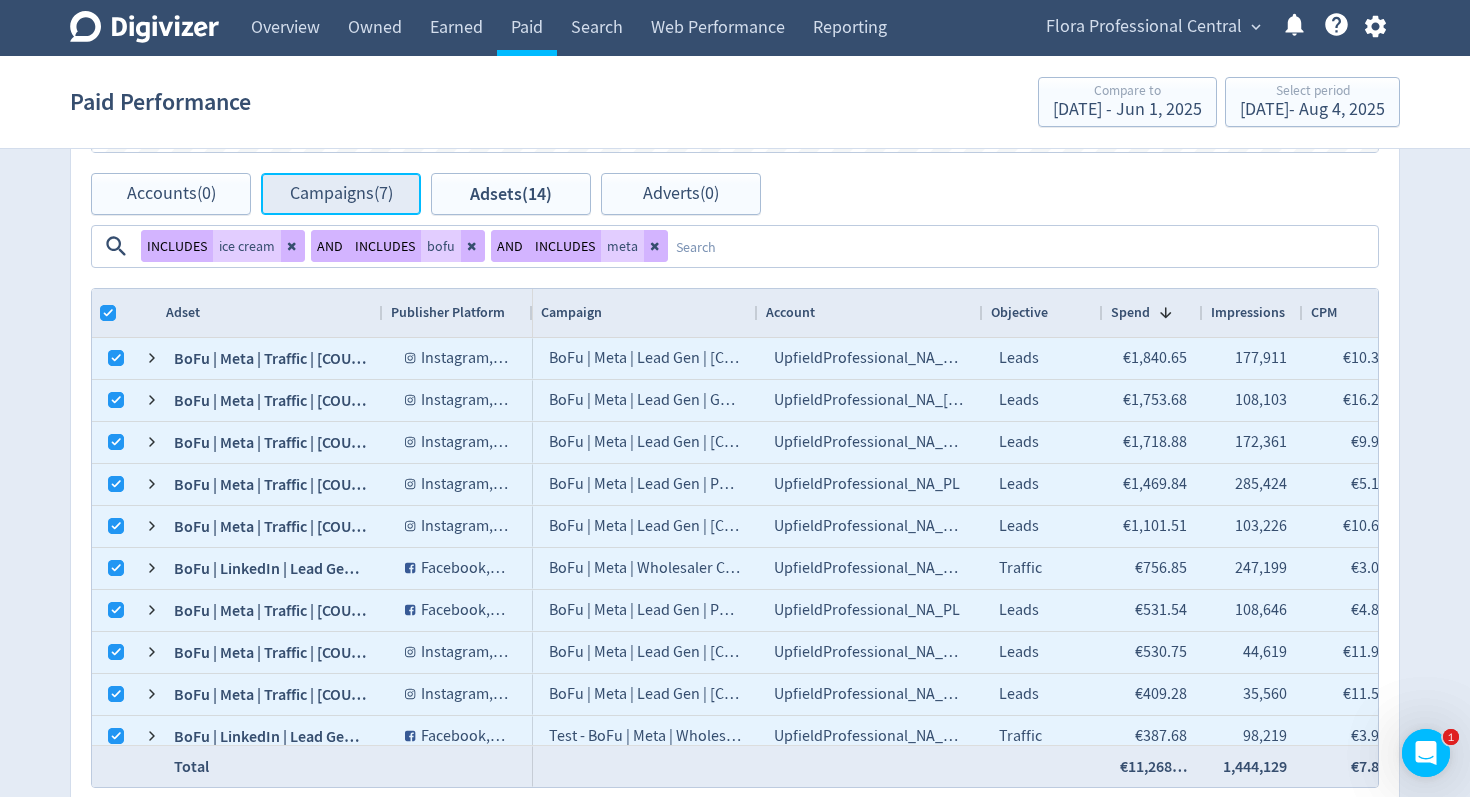 click on "Campaigns  (7)" at bounding box center [341, 194] 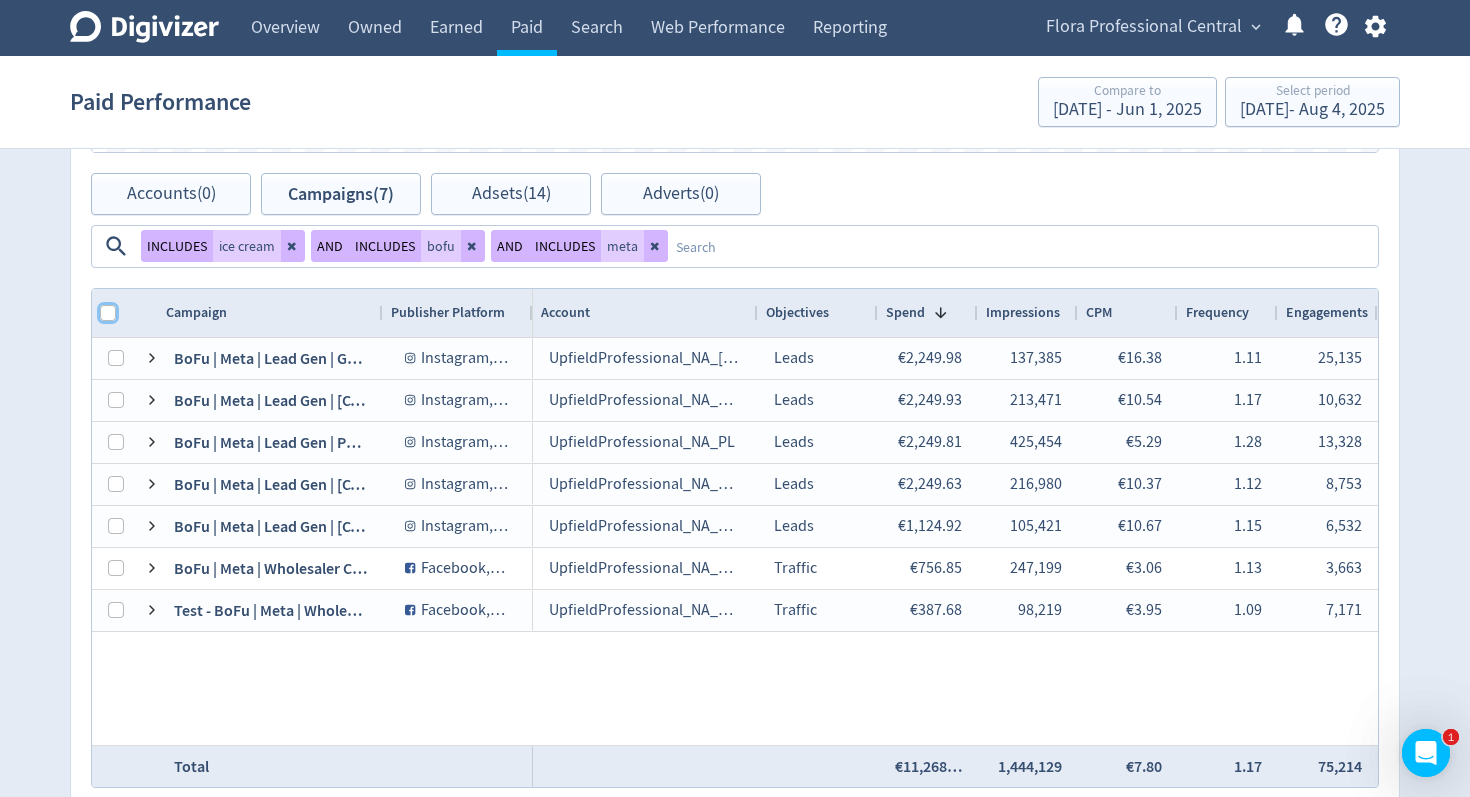 drag, startPoint x: 103, startPoint y: 308, endPoint x: 621, endPoint y: 242, distance: 522.1877 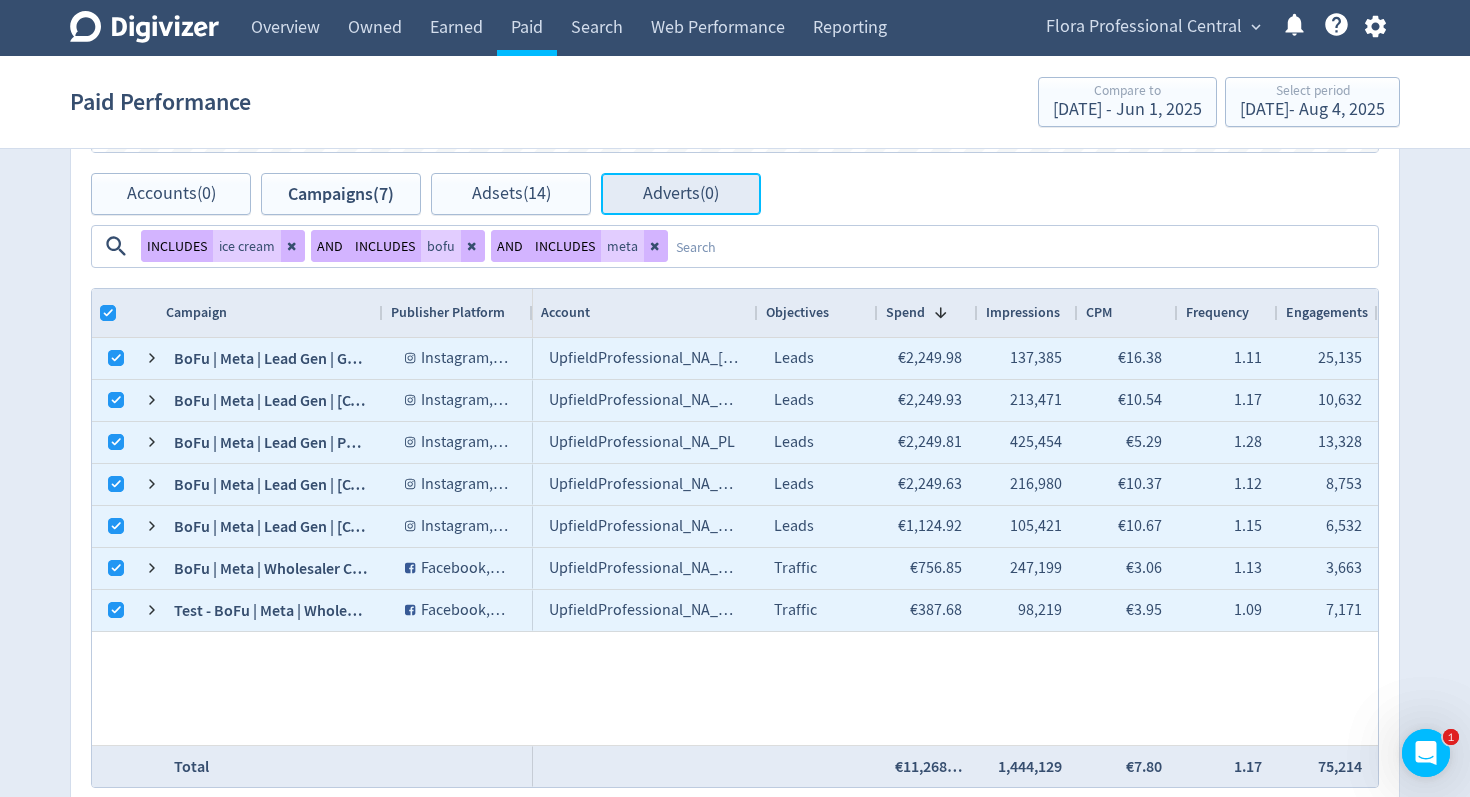 click on "Adverts  (0)" at bounding box center (681, 194) 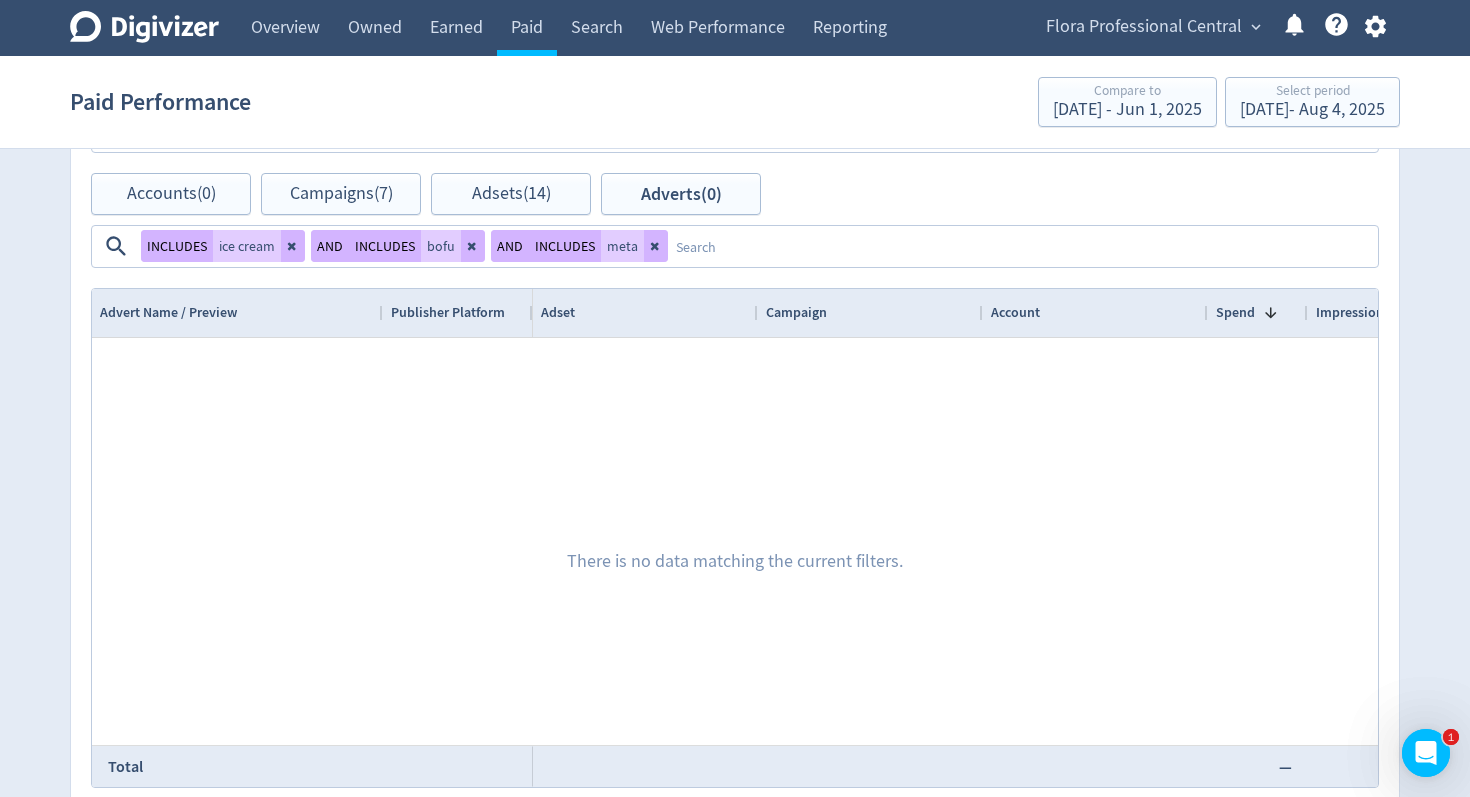 click 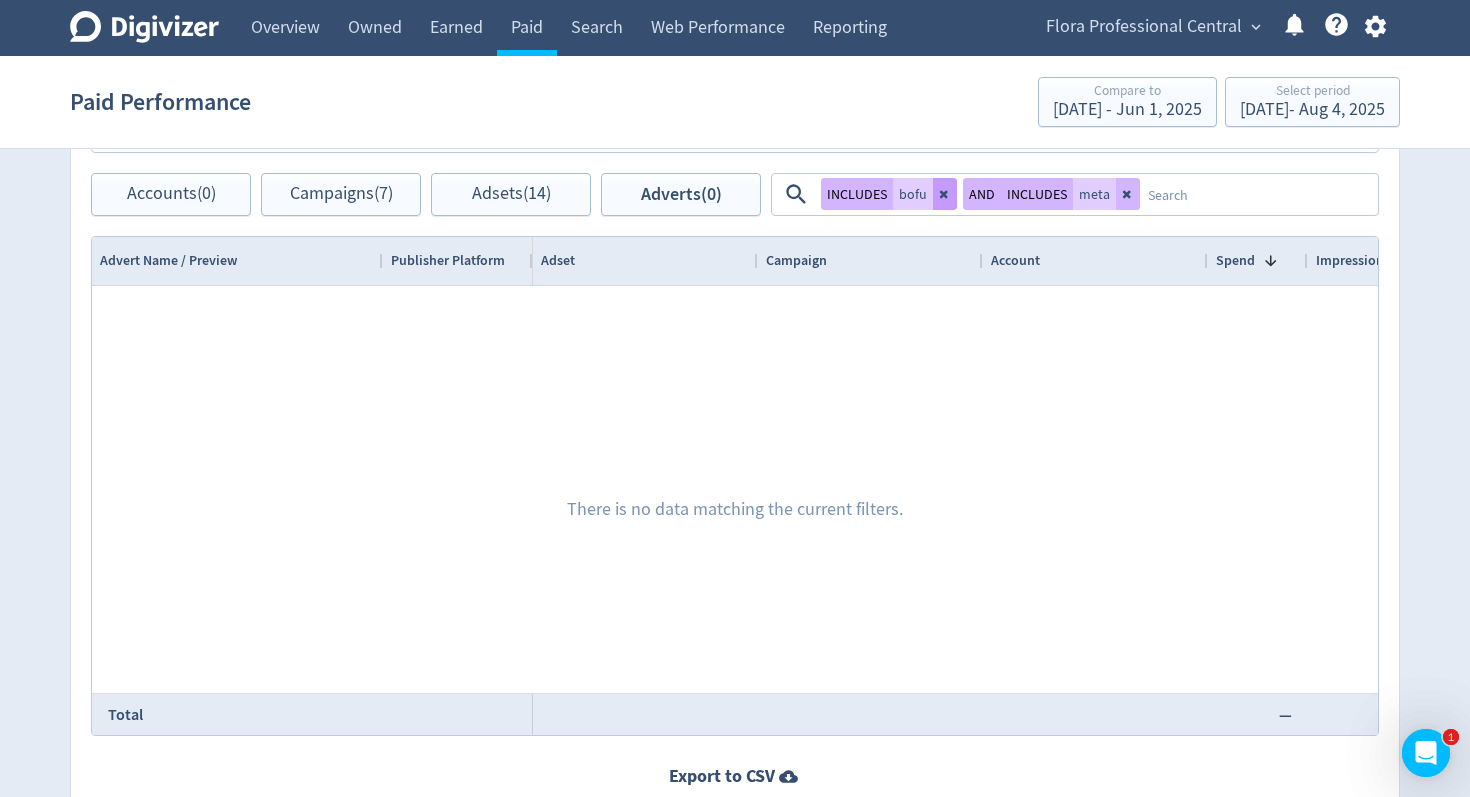 click 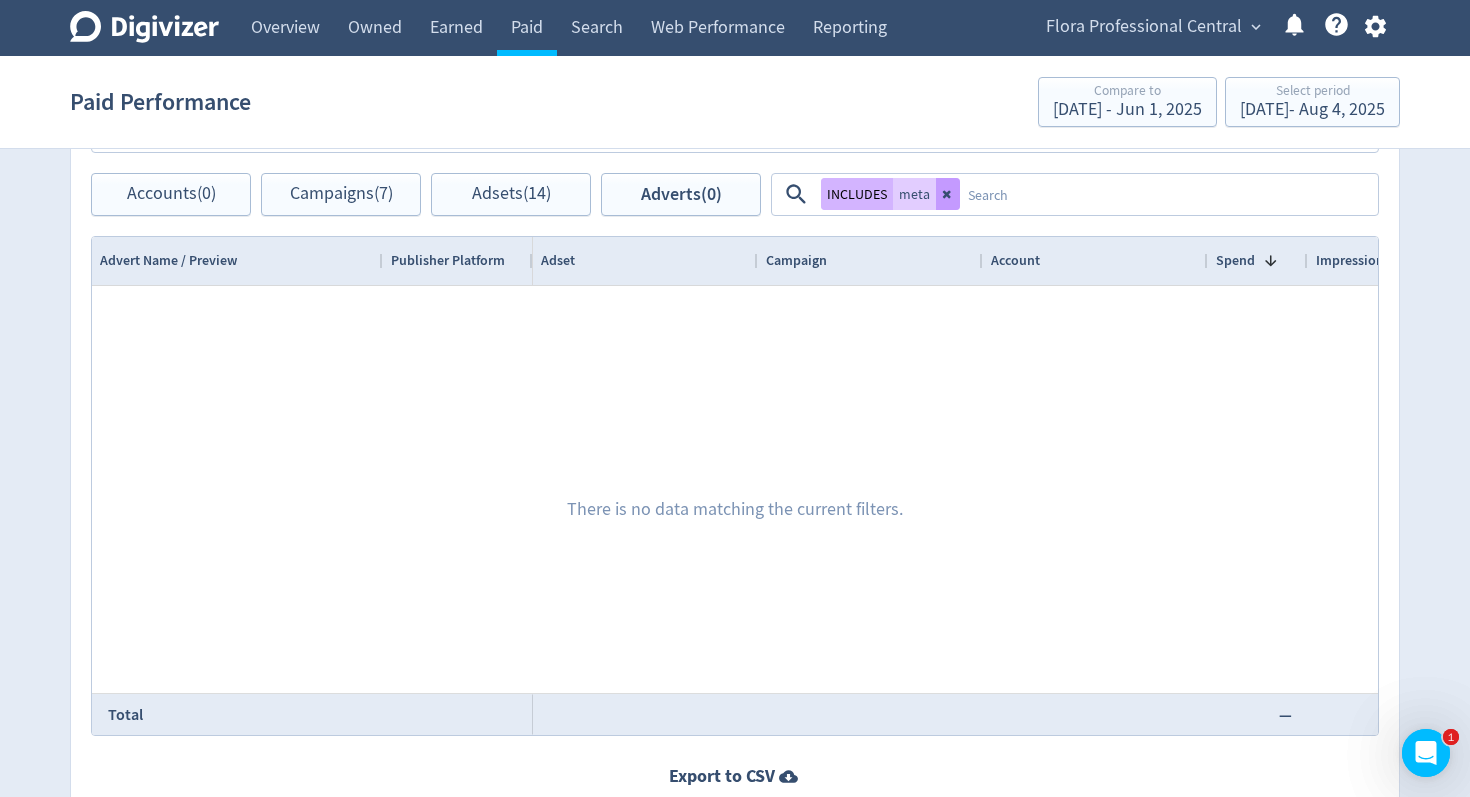 click 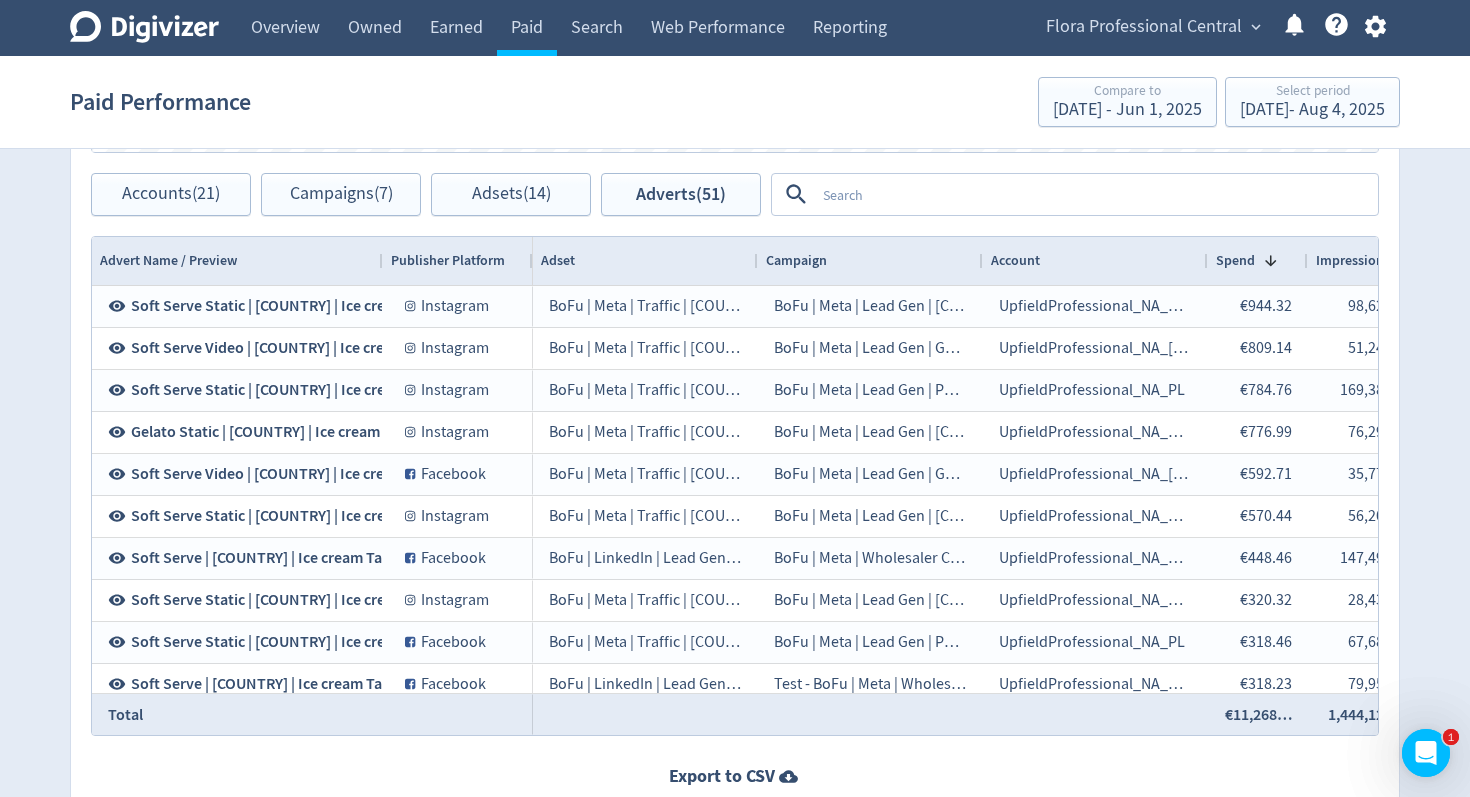 click at bounding box center [1095, 194] 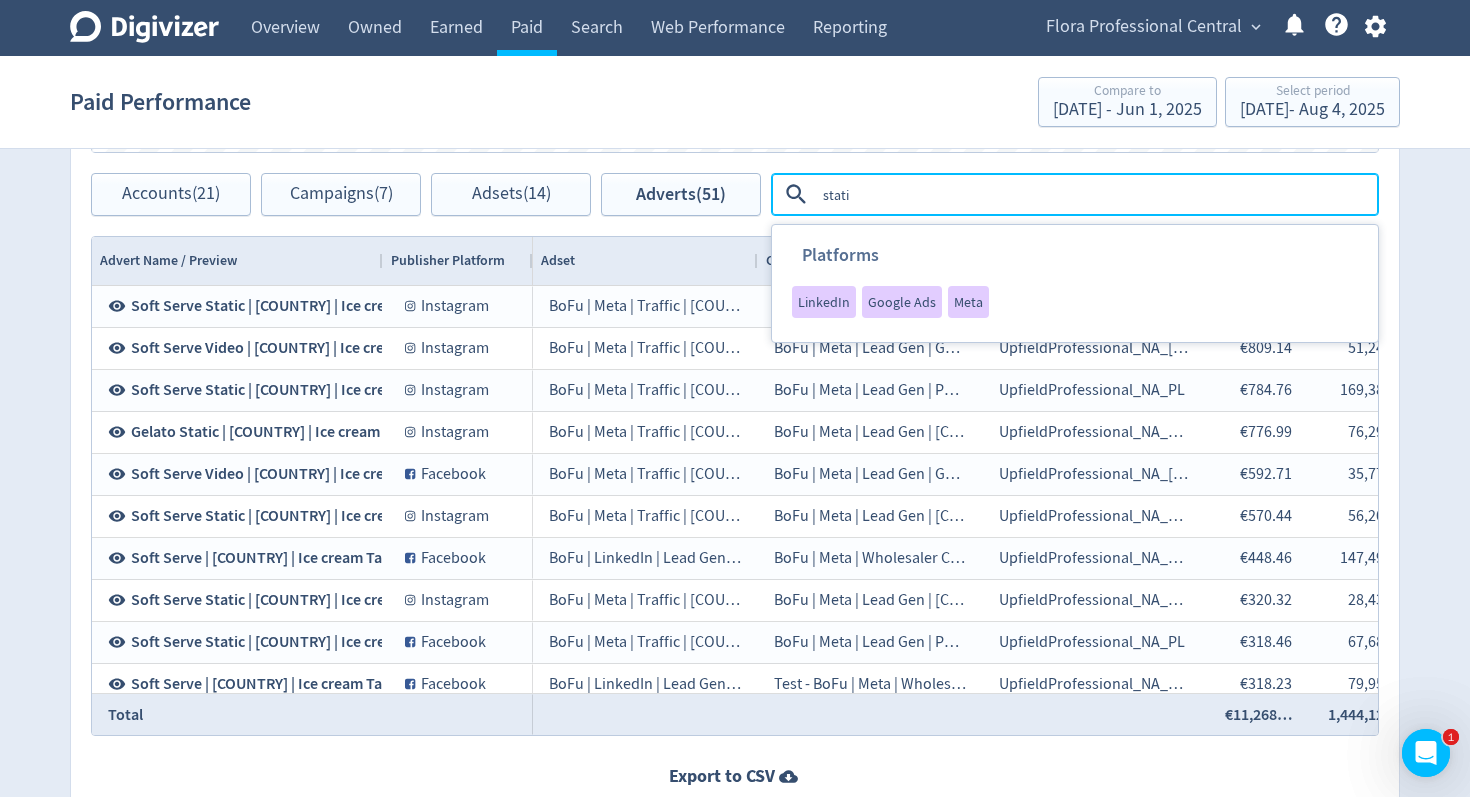 type on "static" 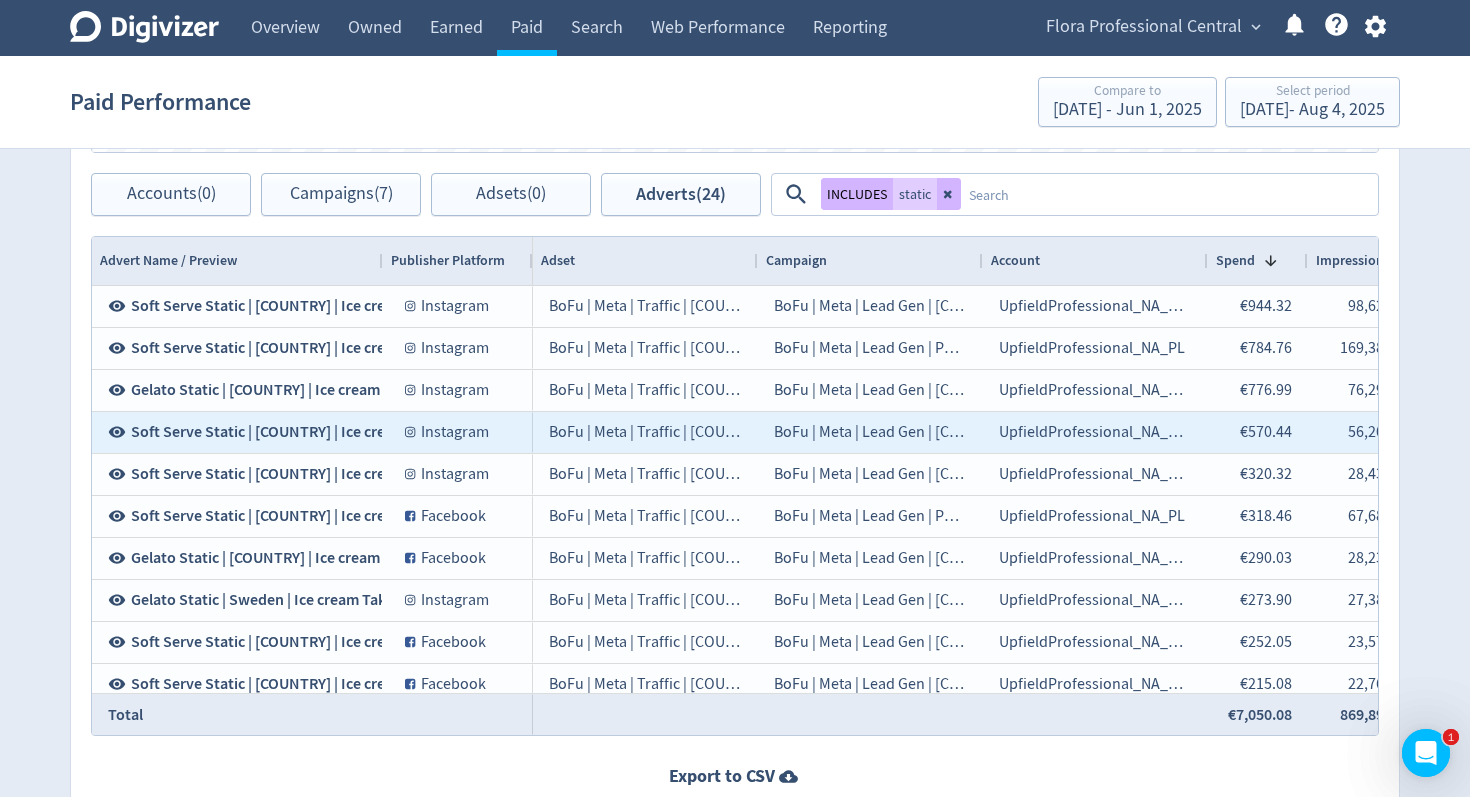scroll, scrollTop: 0, scrollLeft: 561, axis: horizontal 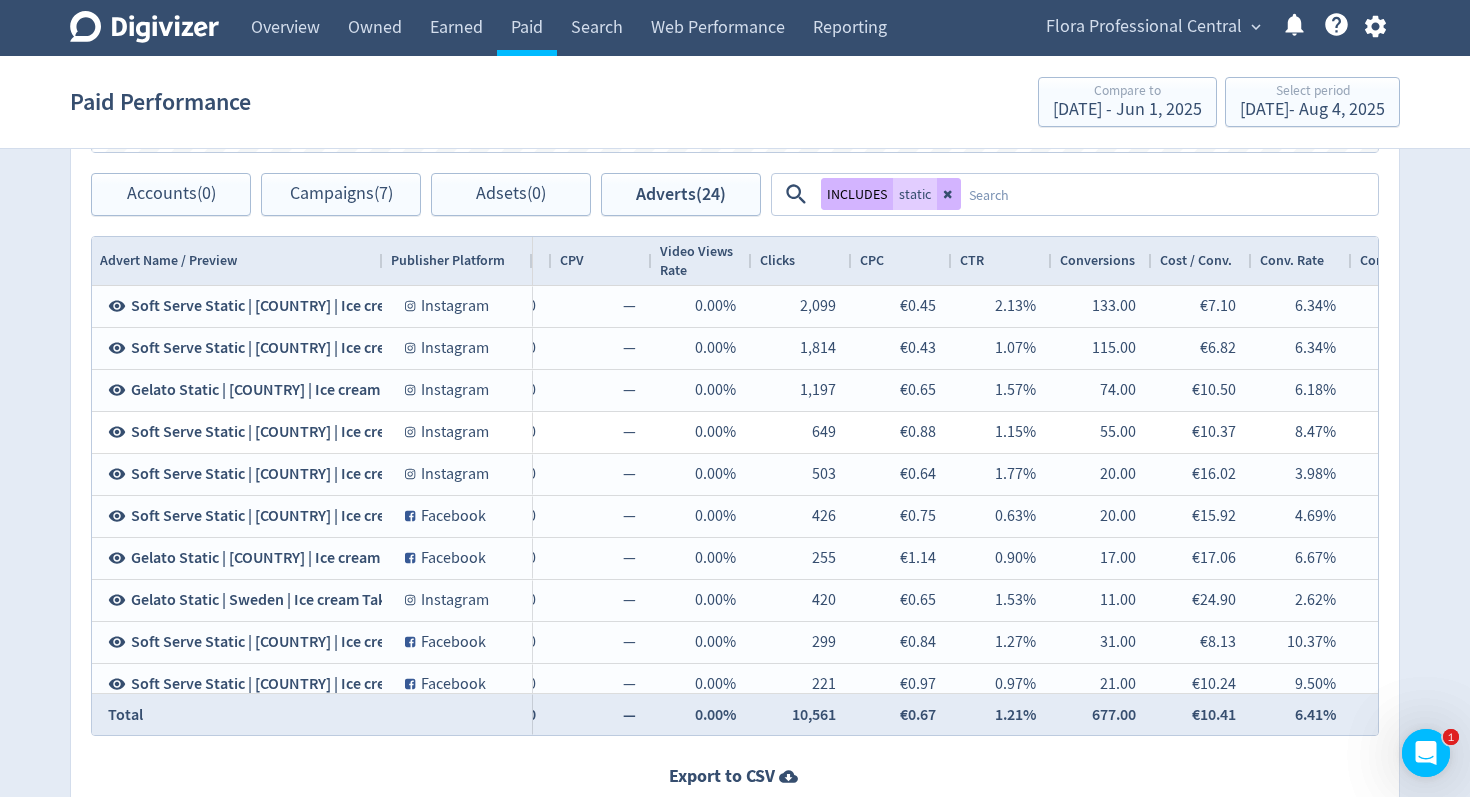 drag, startPoint x: 945, startPoint y: 198, endPoint x: 980, endPoint y: 190, distance: 35.902645 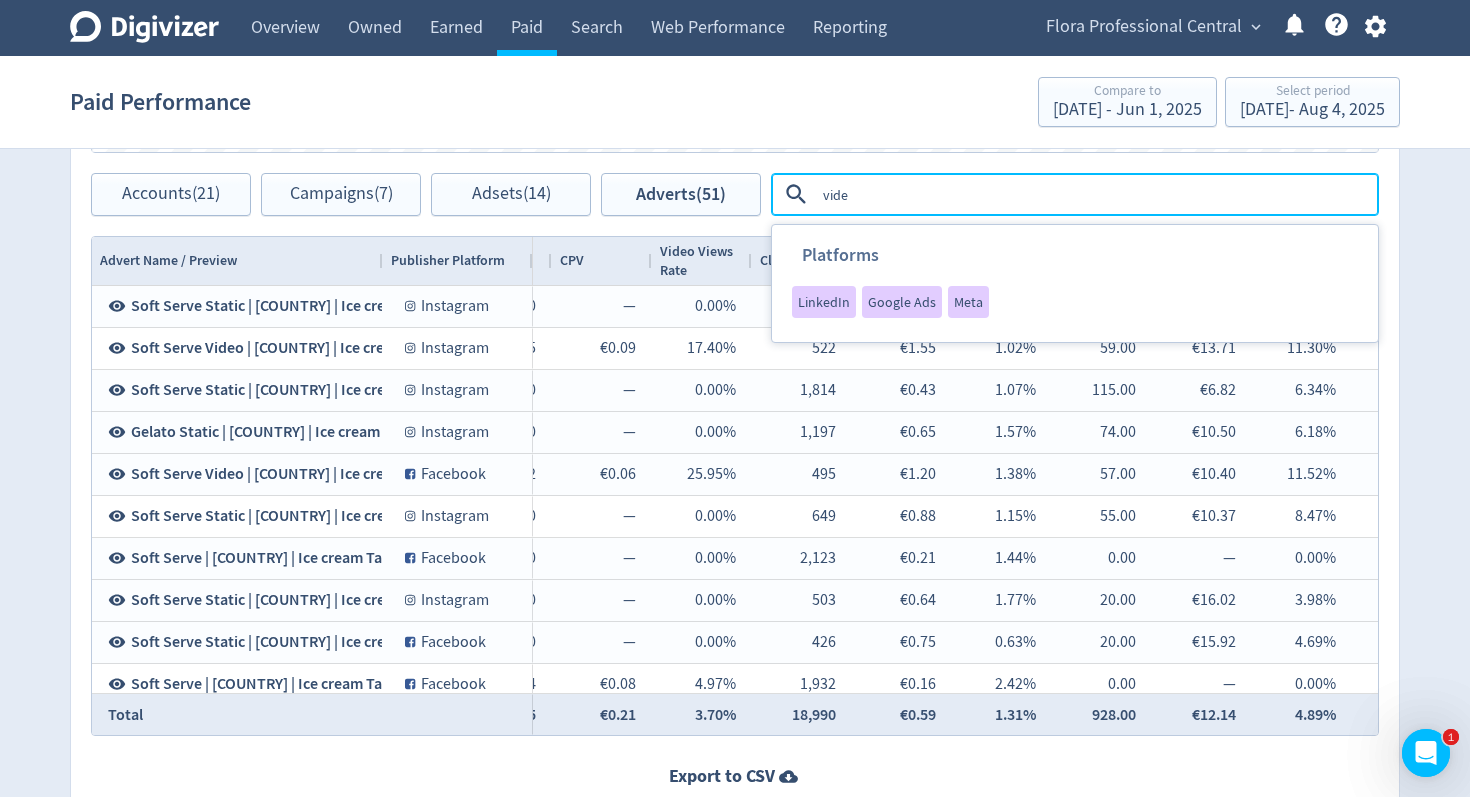 type on "video" 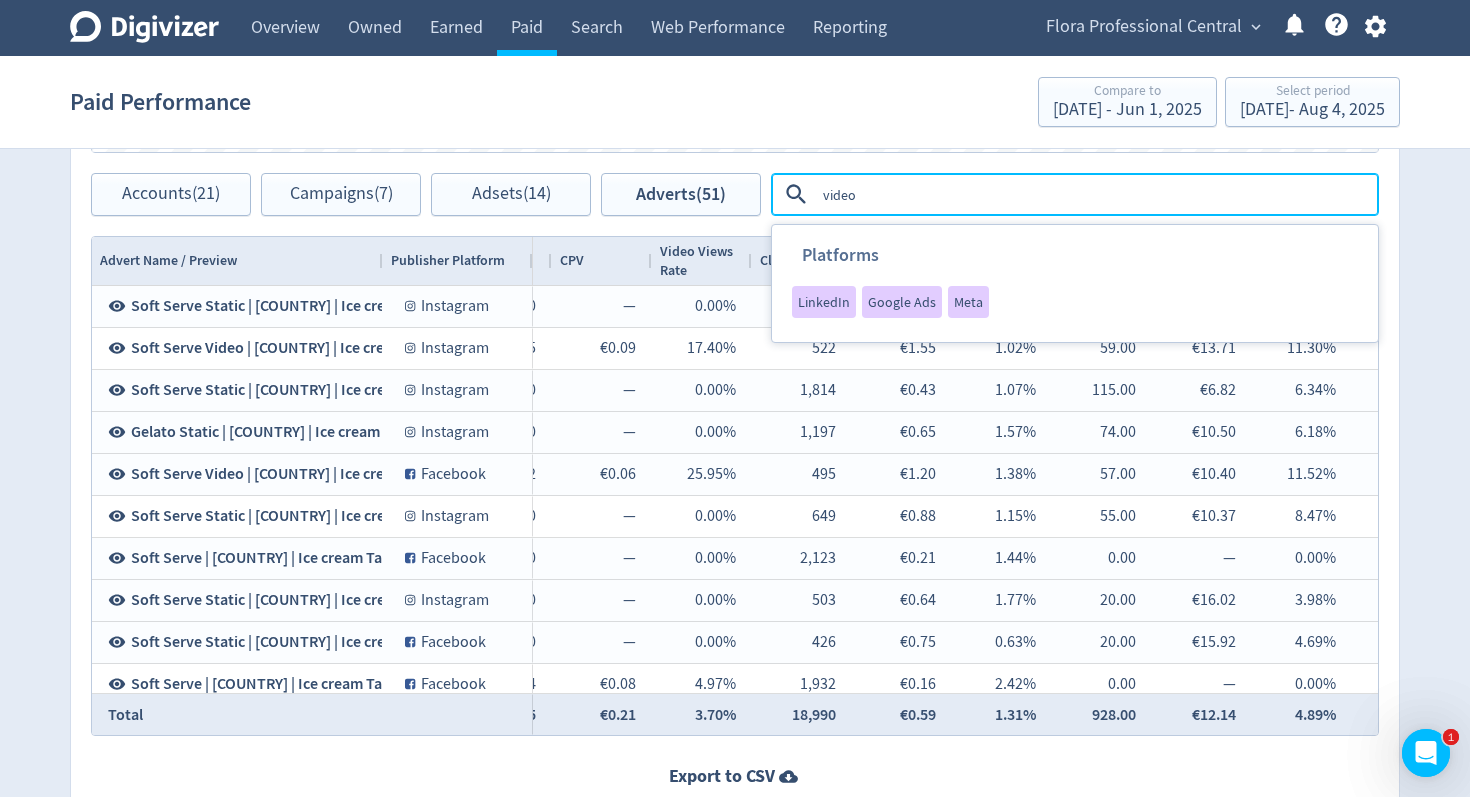 type 